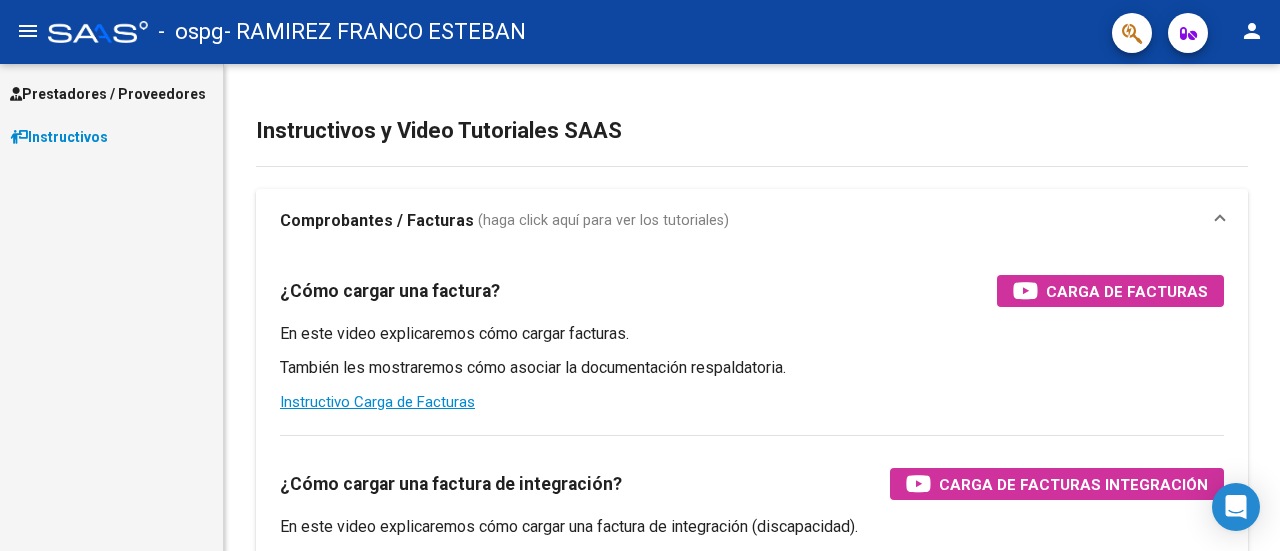 scroll, scrollTop: 0, scrollLeft: 0, axis: both 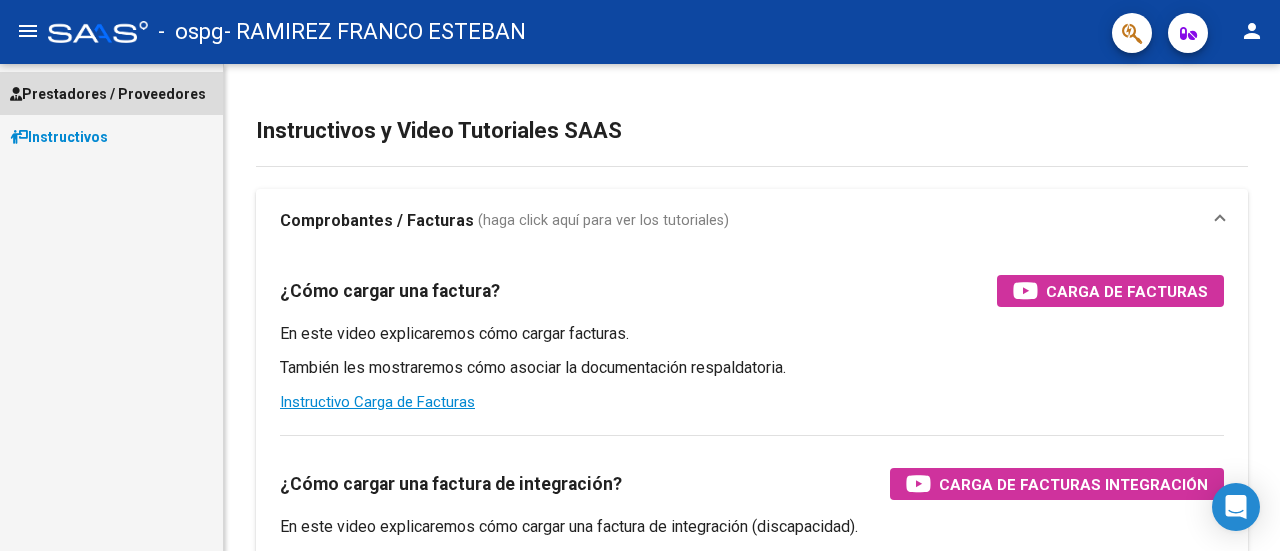 click on "Prestadores / Proveedores" at bounding box center (108, 94) 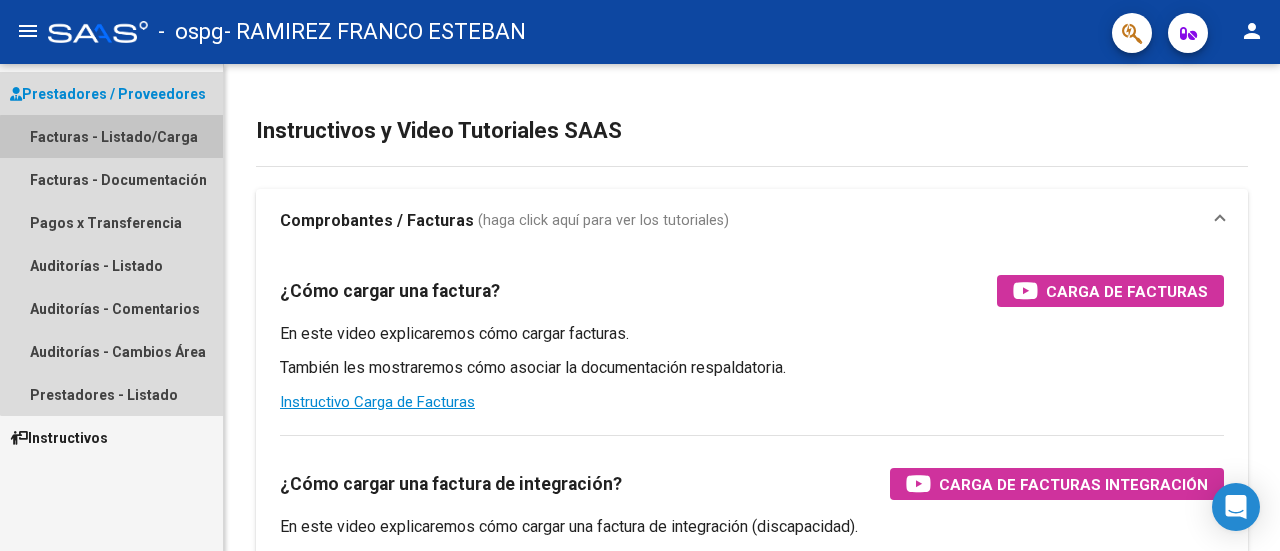 click on "Facturas - Listado/Carga" at bounding box center (111, 136) 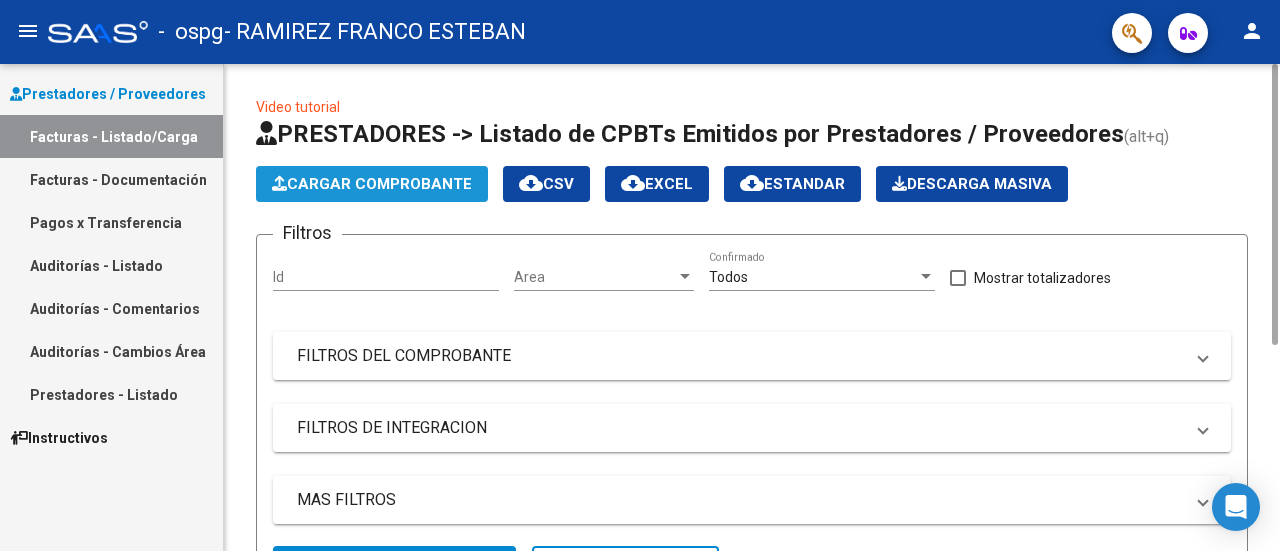click on "Cargar Comprobante" 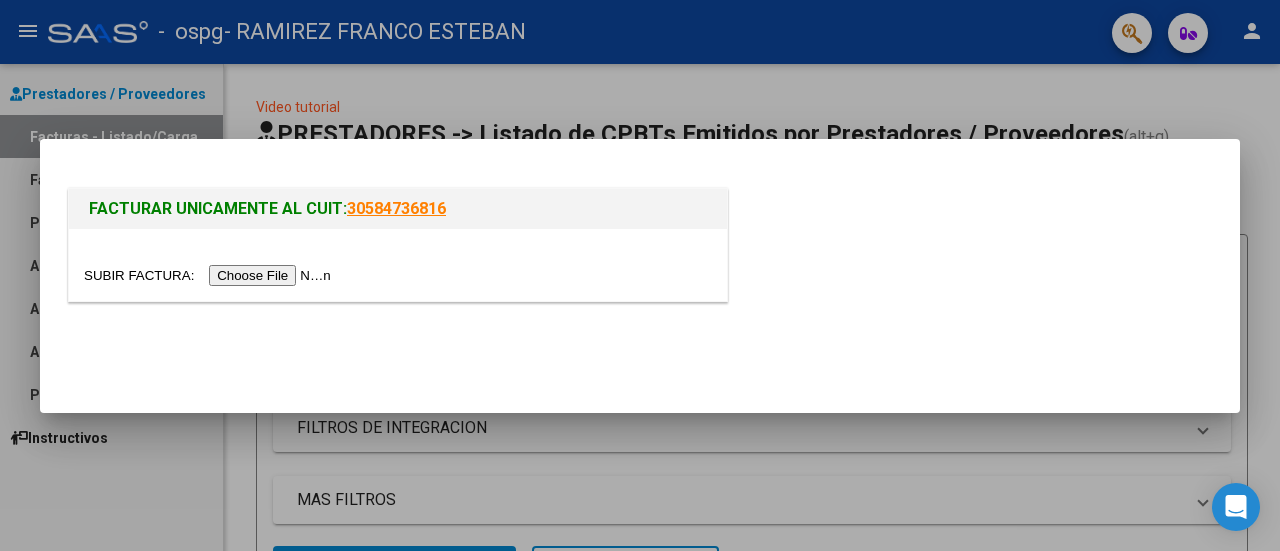 click at bounding box center (640, 275) 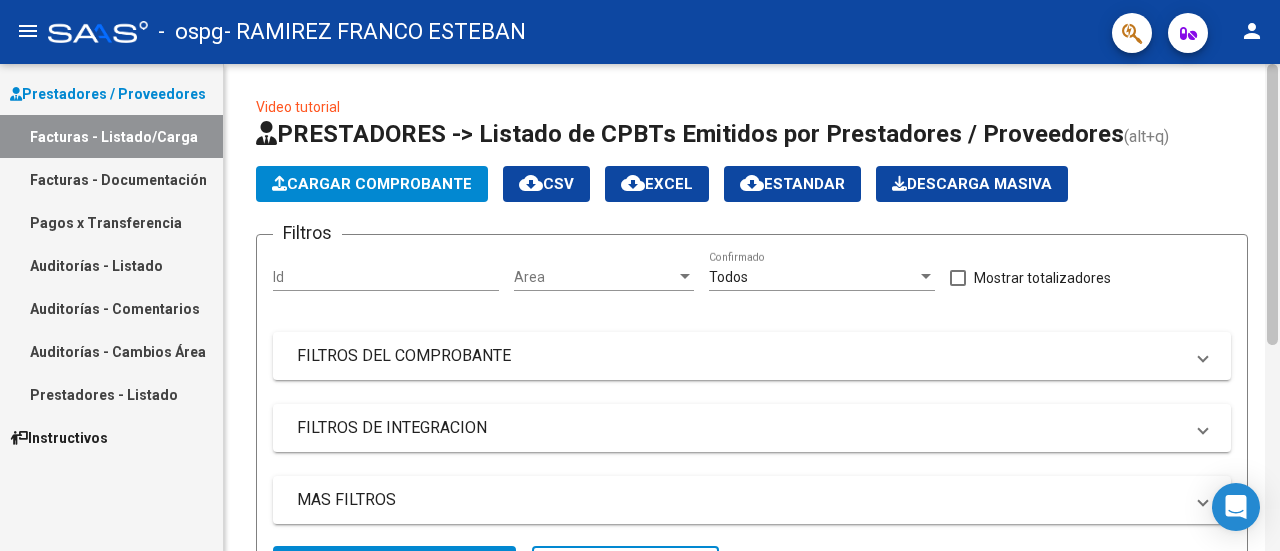 scroll, scrollTop: 488, scrollLeft: 0, axis: vertical 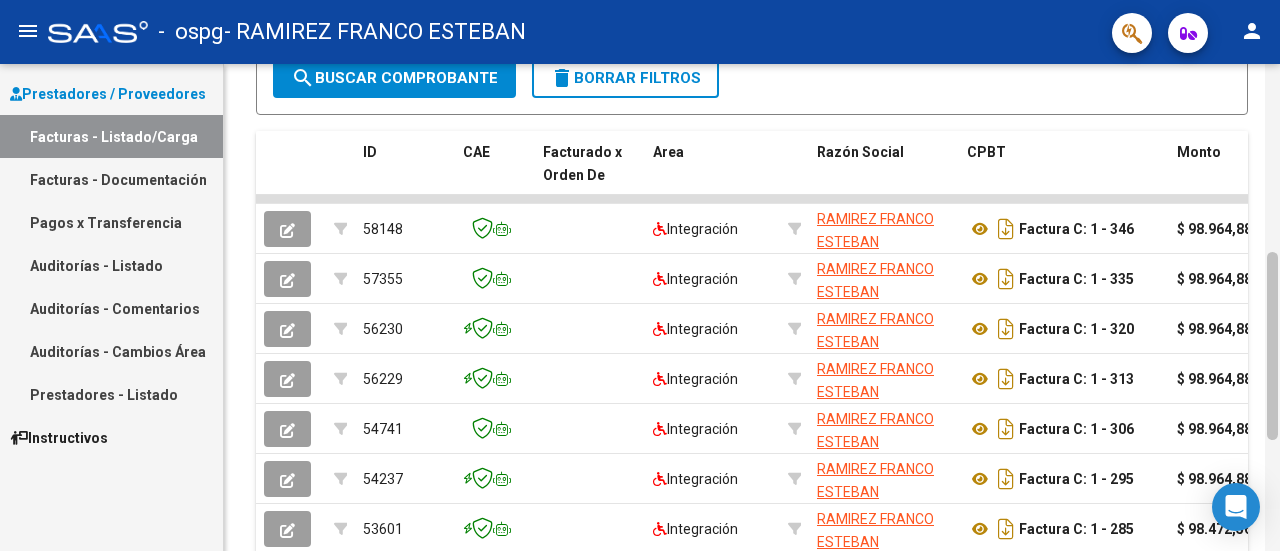 drag, startPoint x: 1279, startPoint y: 115, endPoint x: 1279, endPoint y: 159, distance: 44 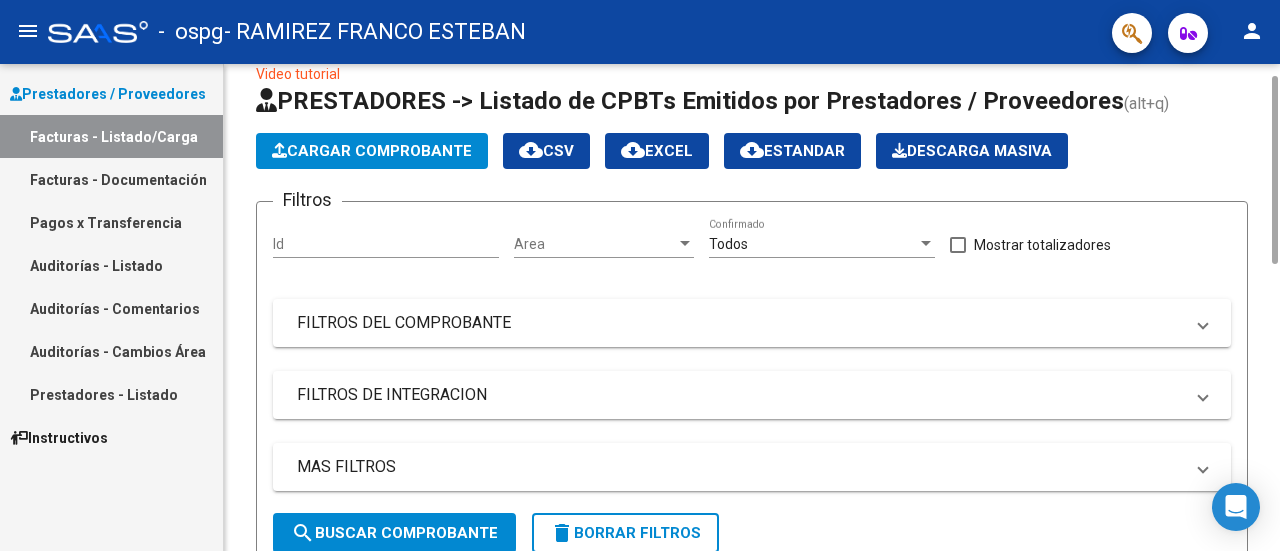 scroll, scrollTop: 0, scrollLeft: 0, axis: both 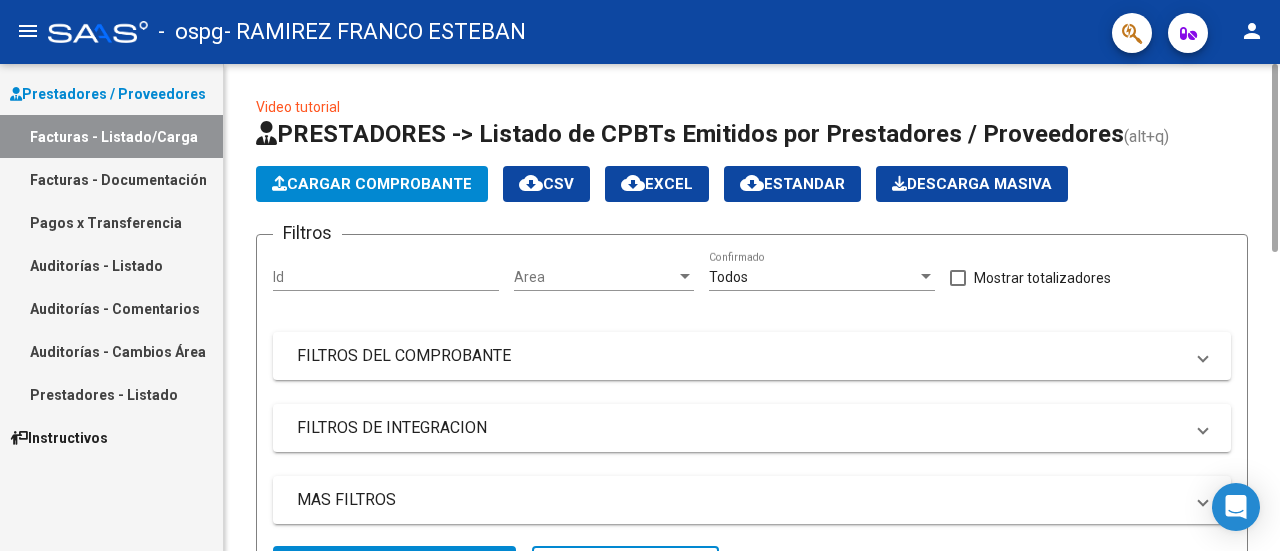 drag, startPoint x: 1276, startPoint y: 269, endPoint x: 1207, endPoint y: 45, distance: 234.38643 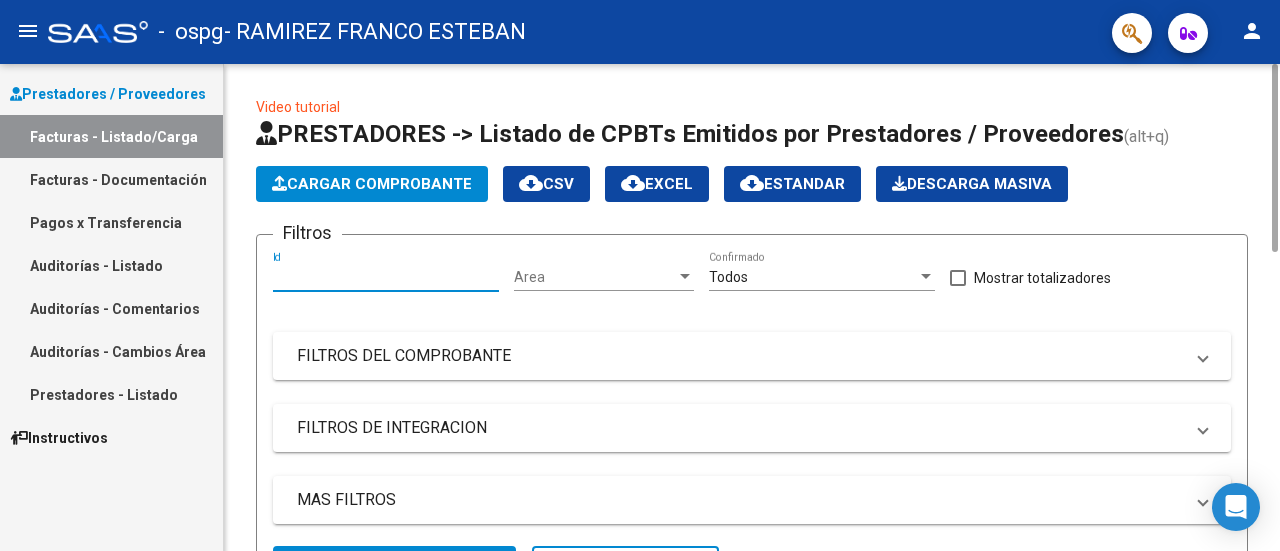 click on "Id" at bounding box center [386, 277] 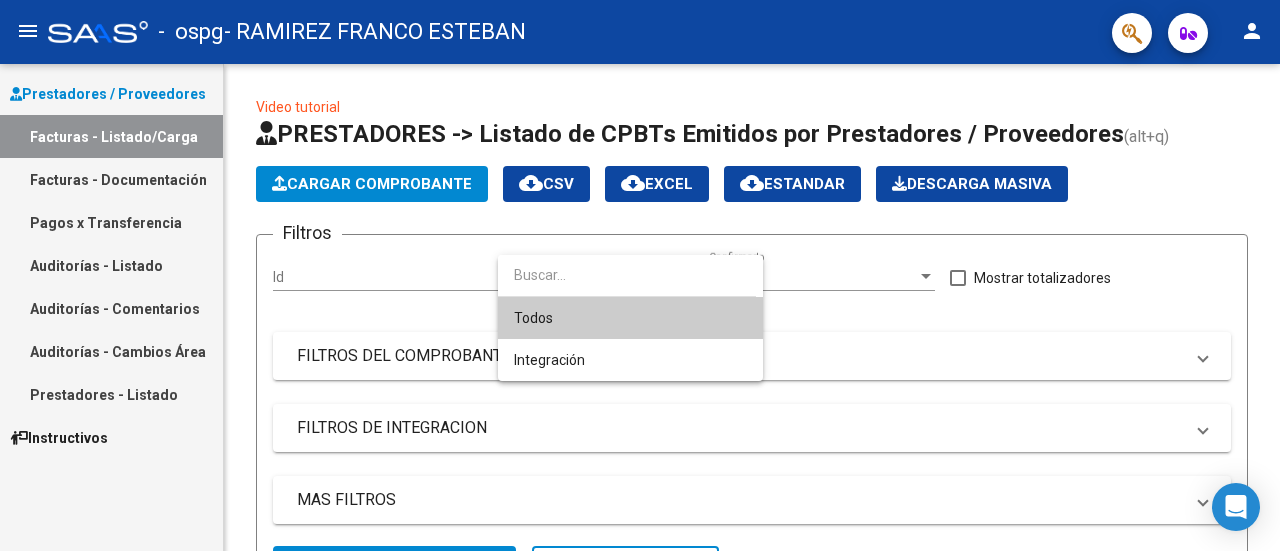 click at bounding box center (640, 275) 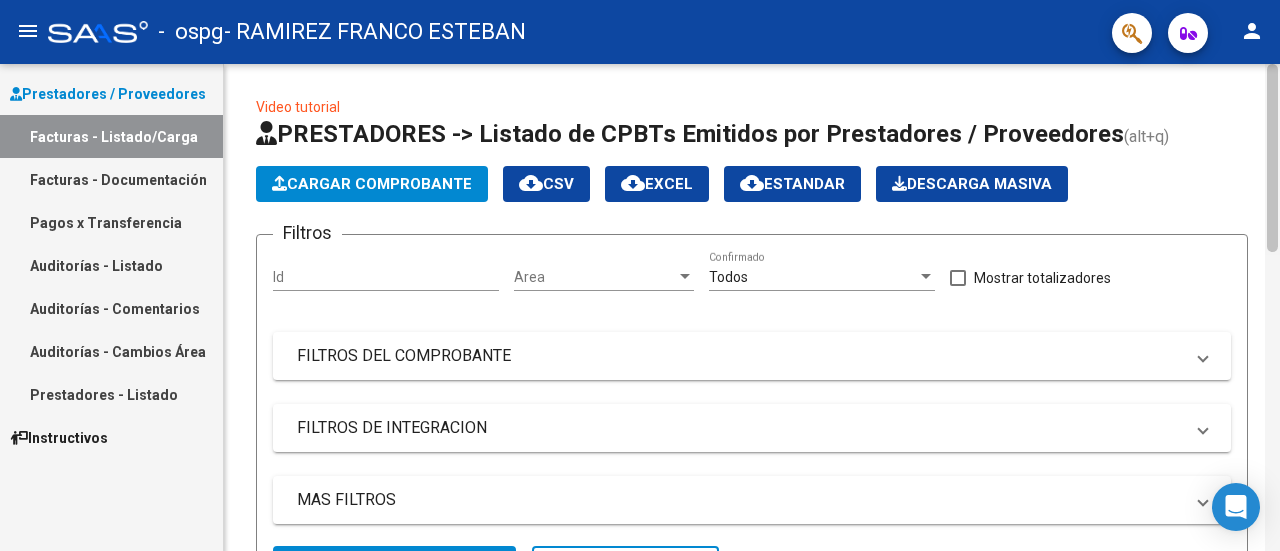 scroll, scrollTop: 488, scrollLeft: 0, axis: vertical 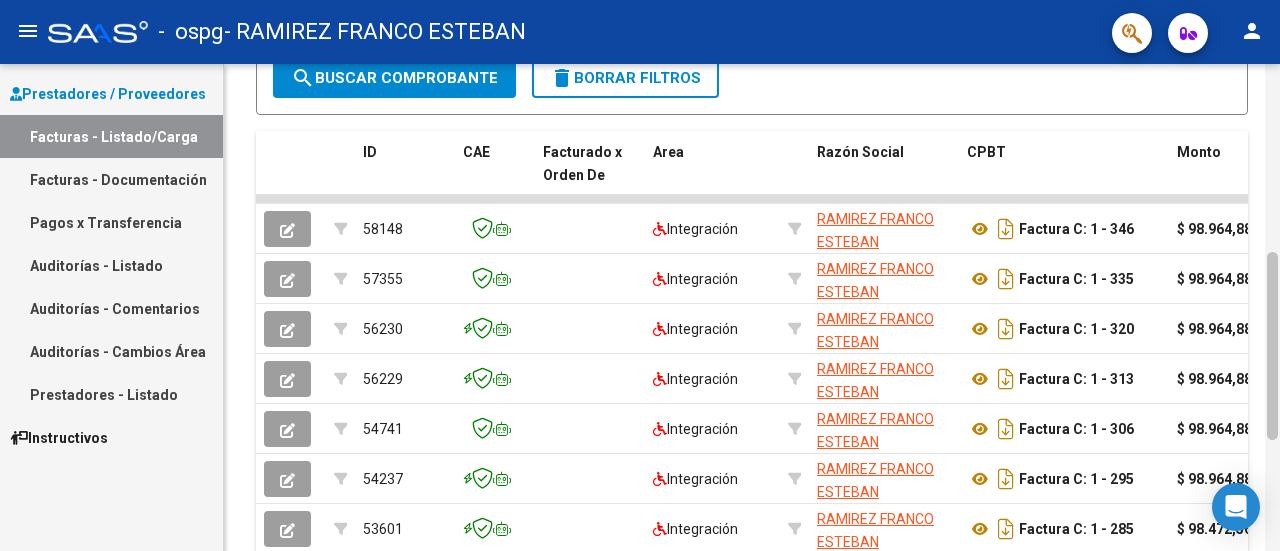 drag, startPoint x: 1278, startPoint y: 159, endPoint x: 1279, endPoint y: 286, distance: 127.00394 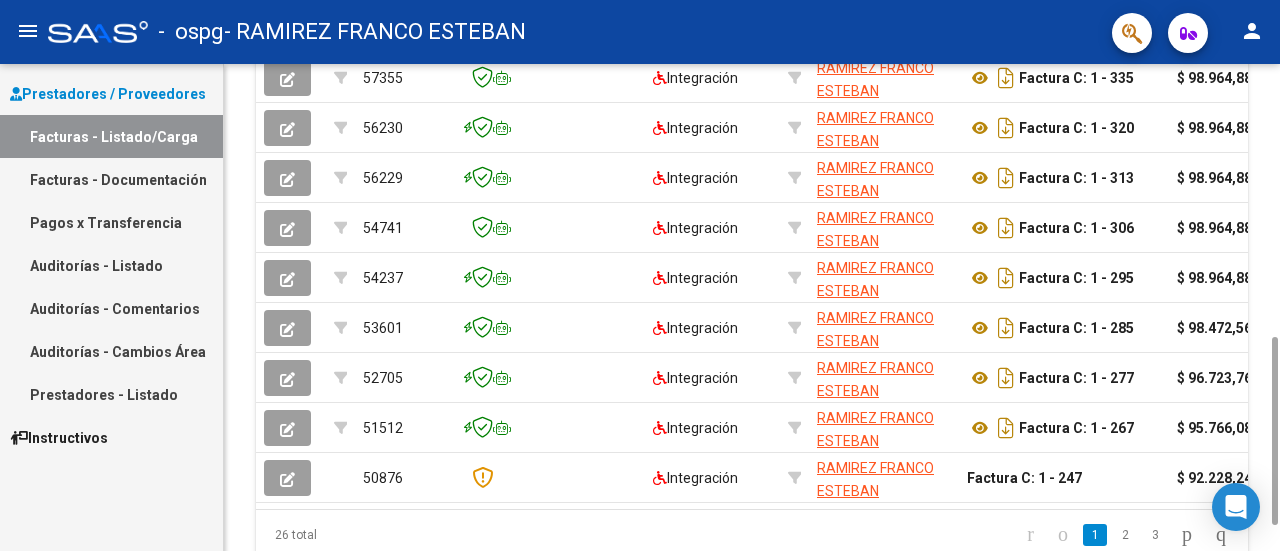 scroll, scrollTop: 694, scrollLeft: 0, axis: vertical 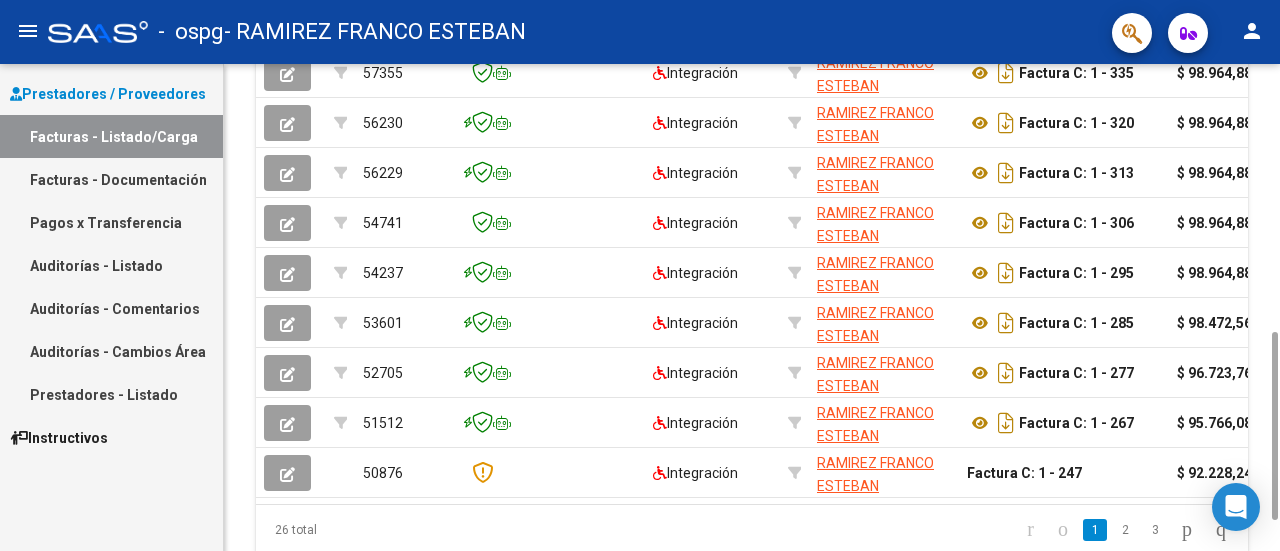 drag, startPoint x: 1270, startPoint y: 327, endPoint x: 1252, endPoint y: 407, distance: 82 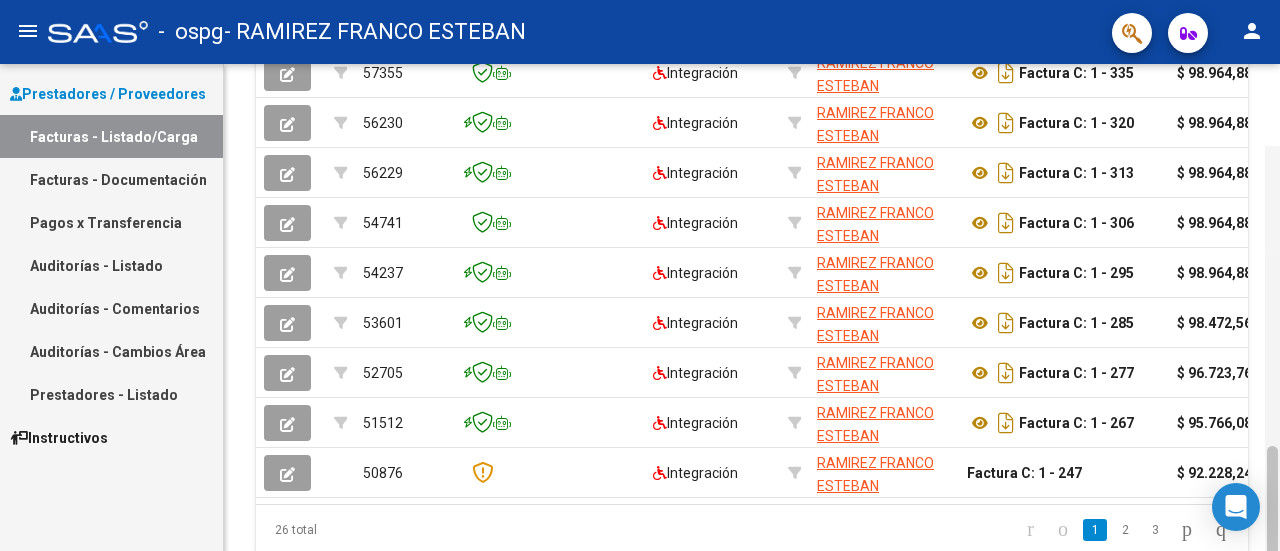 scroll, scrollTop: 776, scrollLeft: 0, axis: vertical 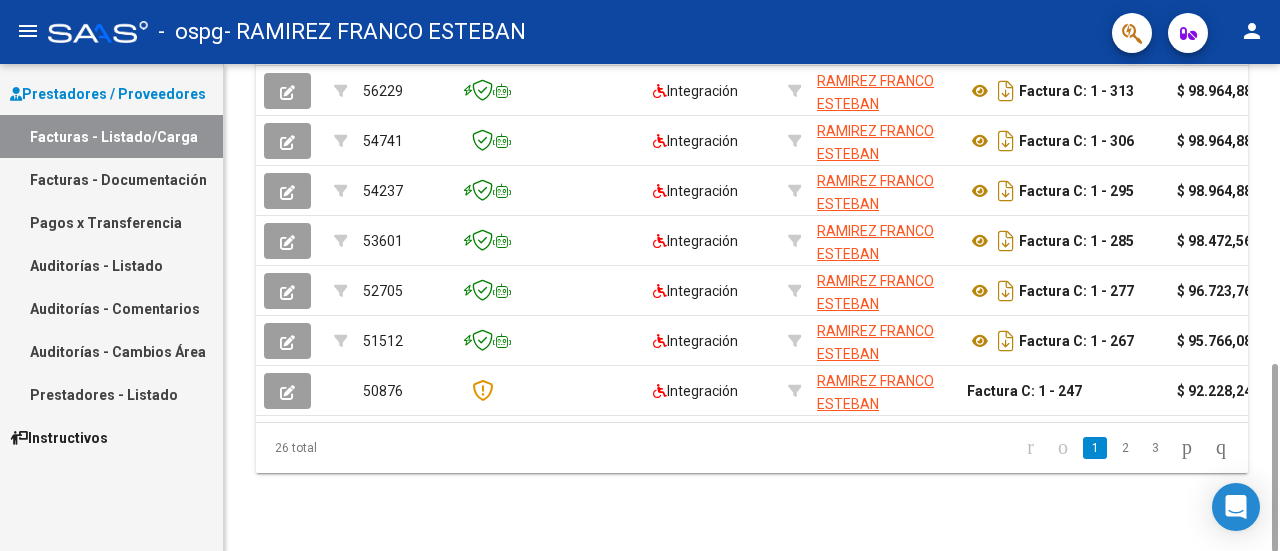 drag, startPoint x: 1278, startPoint y: 363, endPoint x: 1252, endPoint y: 313, distance: 56.35601 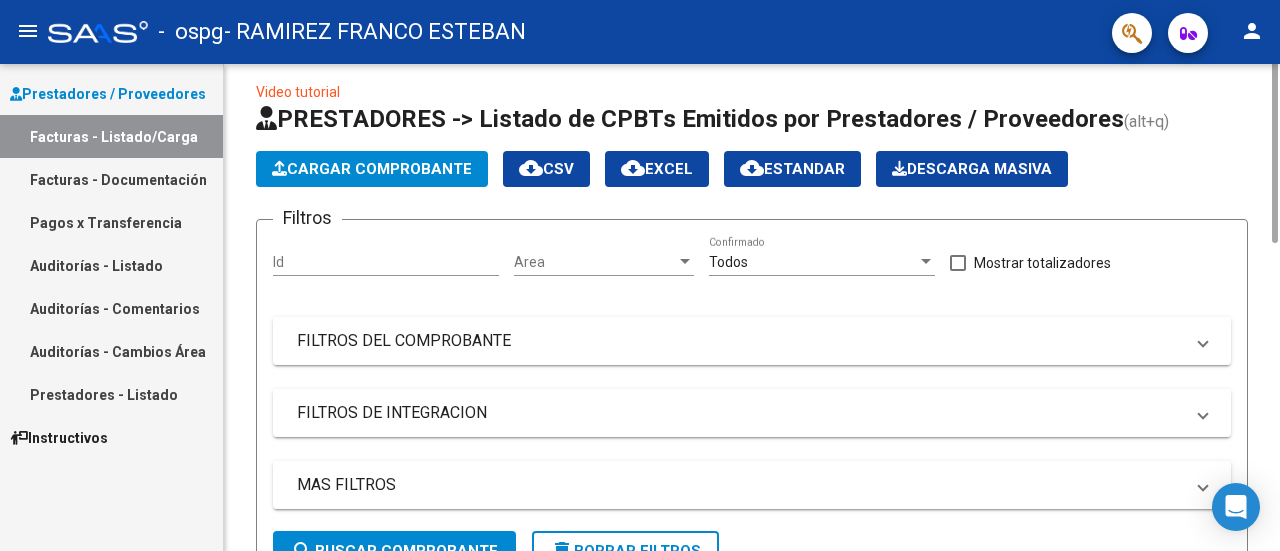 scroll, scrollTop: 0, scrollLeft: 0, axis: both 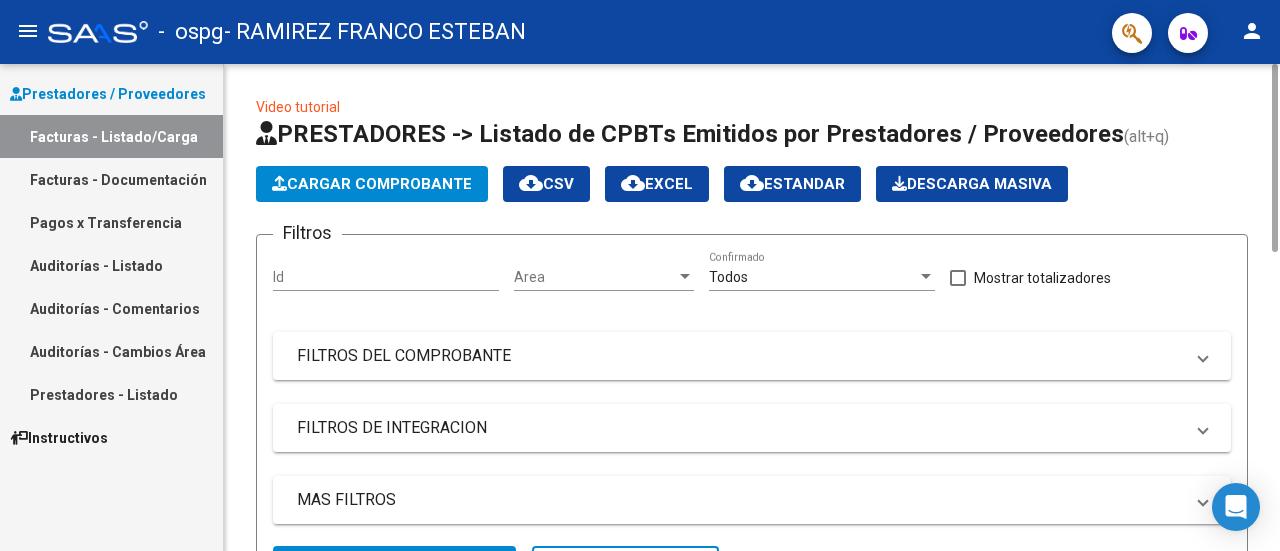 drag, startPoint x: 1272, startPoint y: 383, endPoint x: 1097, endPoint y: 53, distance: 373.53046 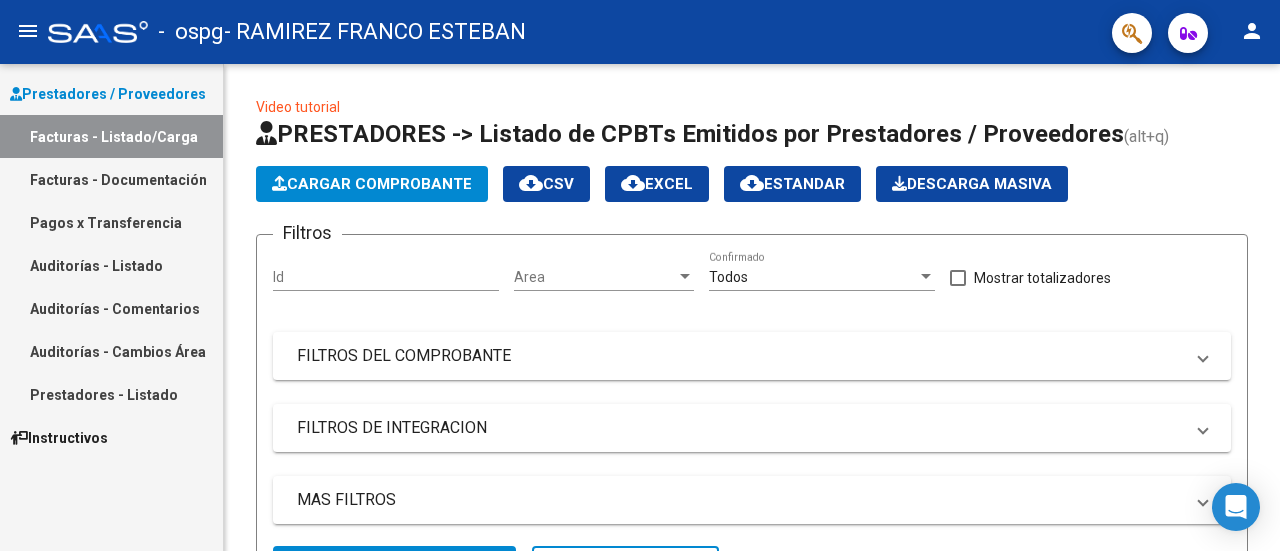 click on "Facturas - Documentación" at bounding box center (111, 179) 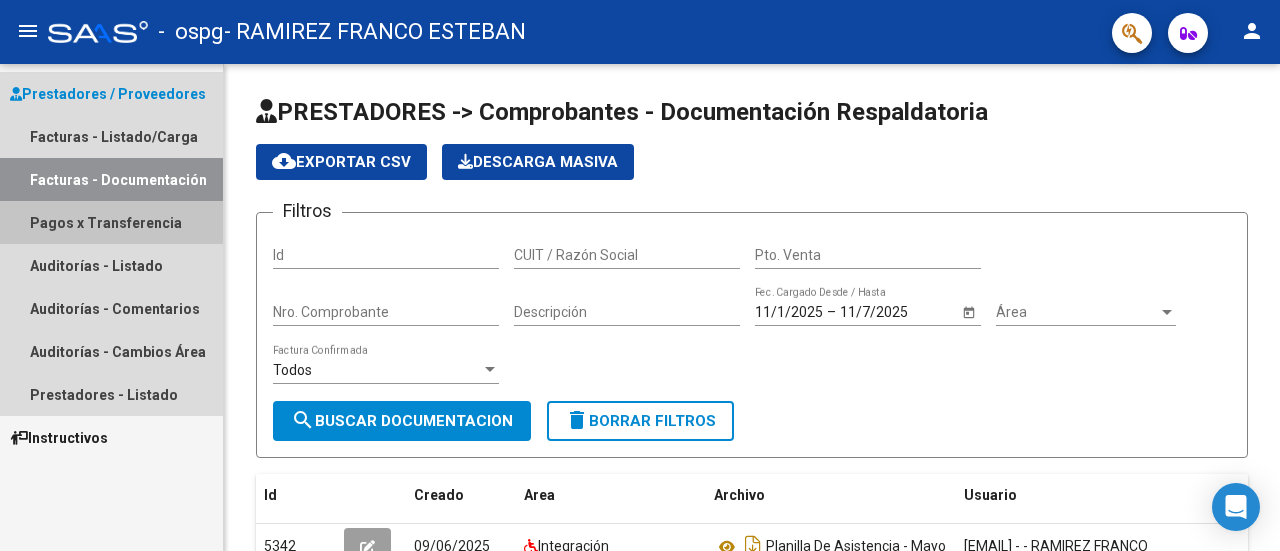 click on "Pagos x Transferencia" at bounding box center [111, 222] 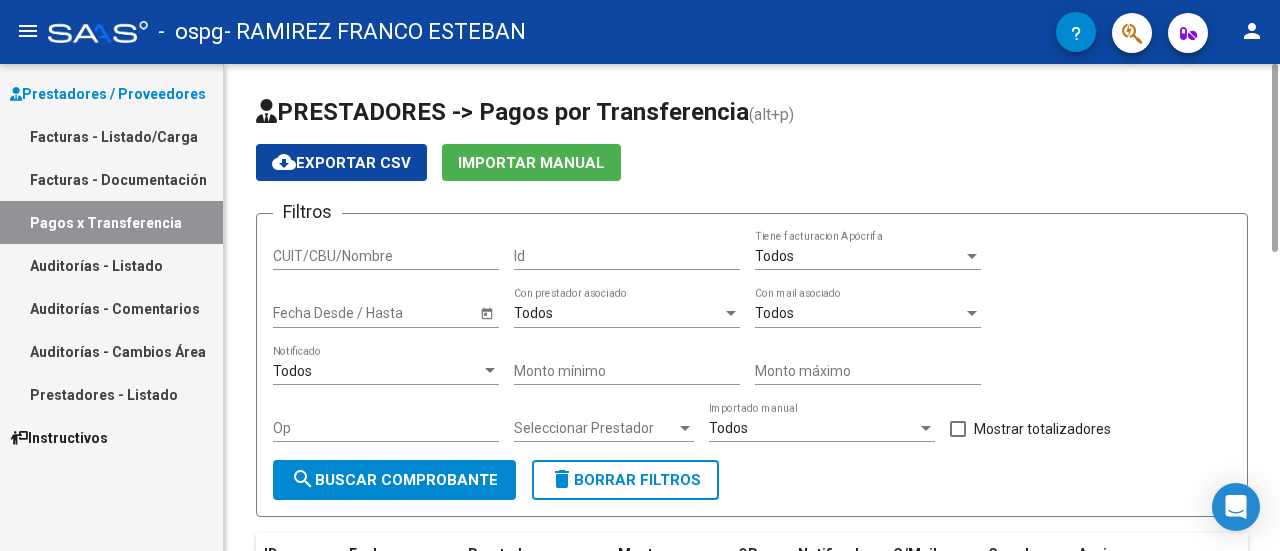 click on "PRESTADORES -> Pagos por Transferencia (alt+p) cloud_download Exportar CSV Importar Manual Filtros CUIT/CBU/Nombre Id Todos Tiene facturacion Apócrifa Start date – Fecha Desde / Hasta Todos Con prestador asociado Todos Con mail asociado Todos Notificado Monto mínimo Monto máximo Op Seleccionar Prestador Seleccionar Prestador Todos Importado manual Mostrar totalizadores search Buscar Comprobante delete Borrar Filtros ID Fecha Transf. Prestador asociado Monto OP Notificado C/Mail Creado Acciones 6918 25/04/2025 00:00 RAMIREZ FRANCO ESTEBAN 20350995057 $ 98.964,88 319 27/05/2025 00:06 6544 25/04/2025 00:00 RAMIREZ FRANCO ESTEBAN 20350995057 $ 98.964,88 182 28/04/2025 15:33 2 total 1" 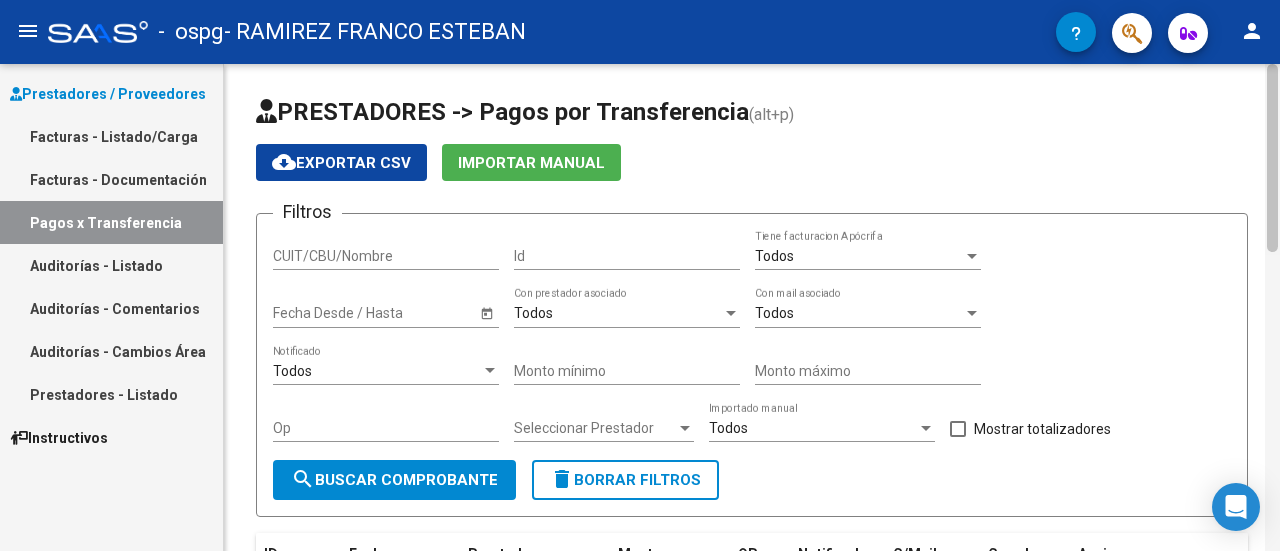 scroll, scrollTop: 274, scrollLeft: 0, axis: vertical 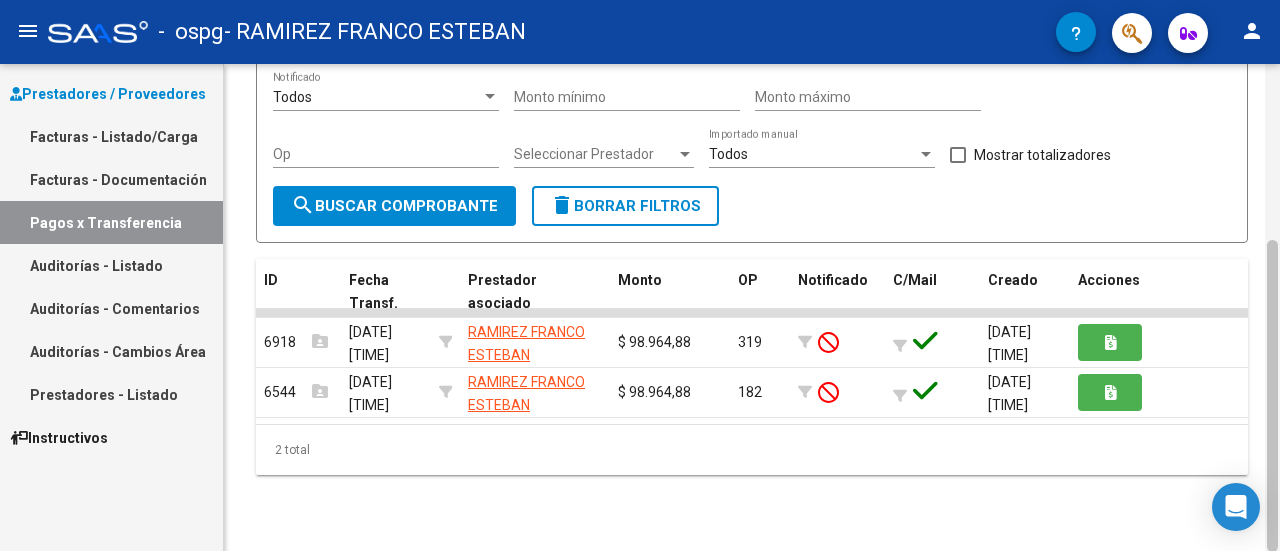 drag, startPoint x: 1278, startPoint y: 194, endPoint x: 1279, endPoint y: 318, distance: 124.004036 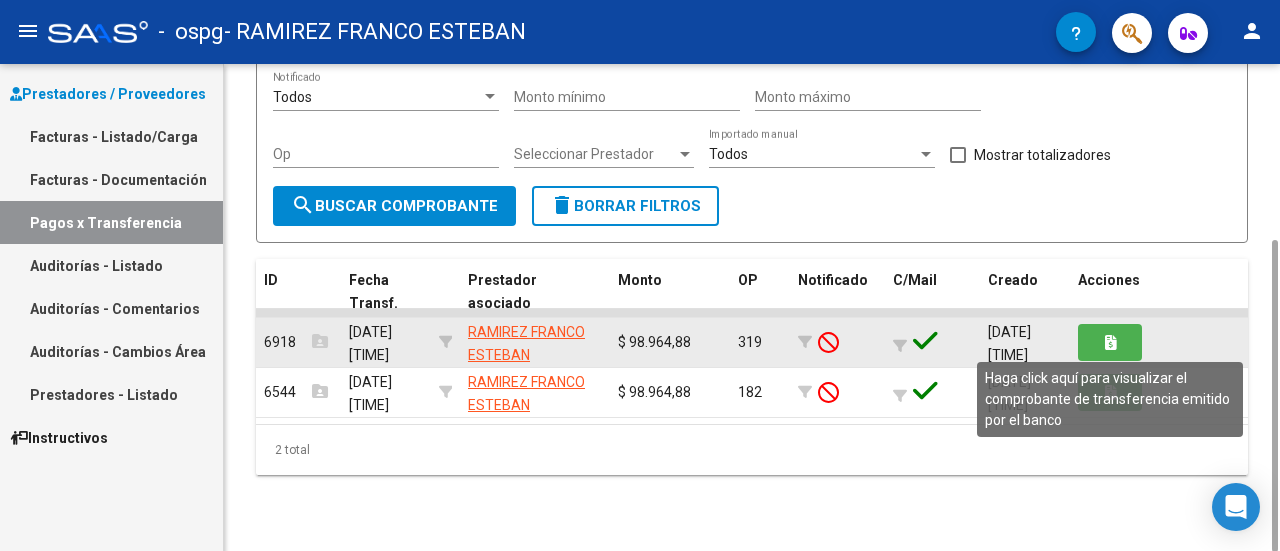 click 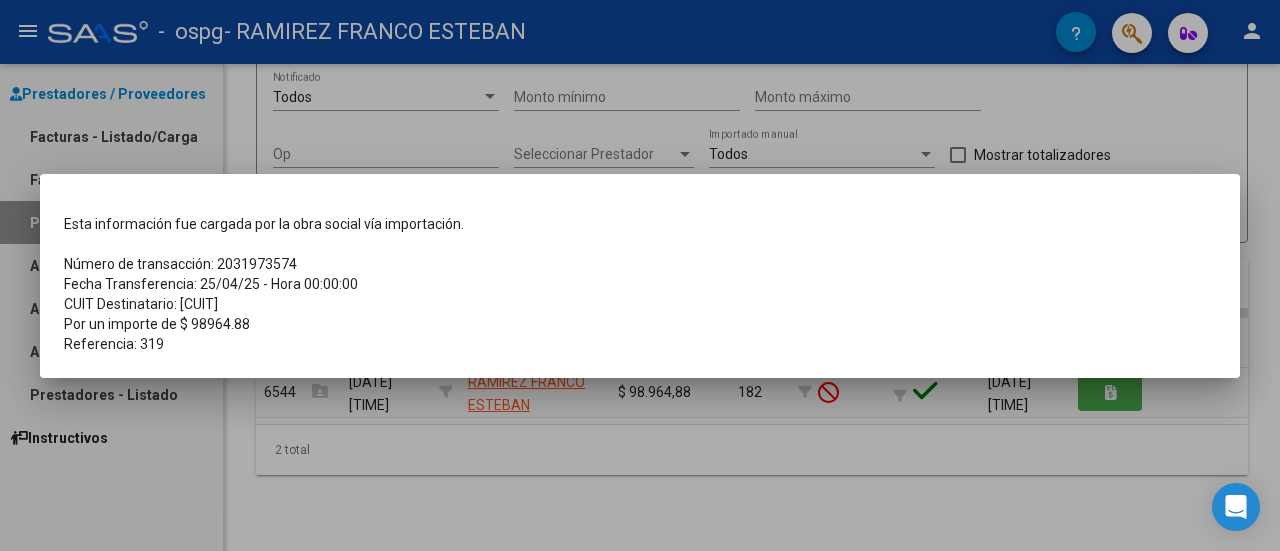 click at bounding box center [640, 275] 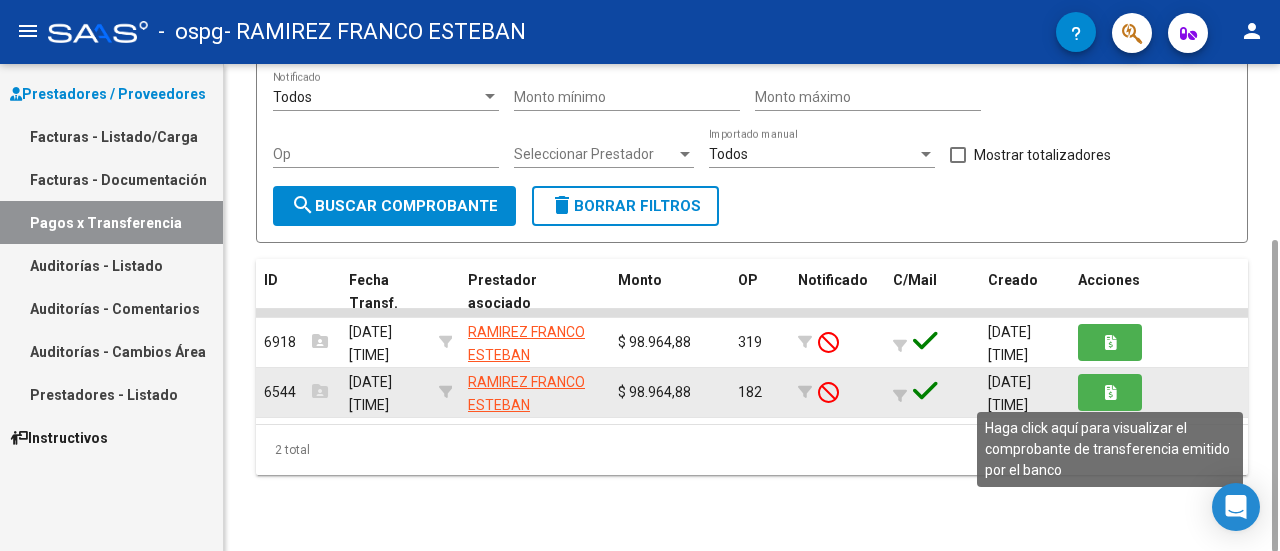 click 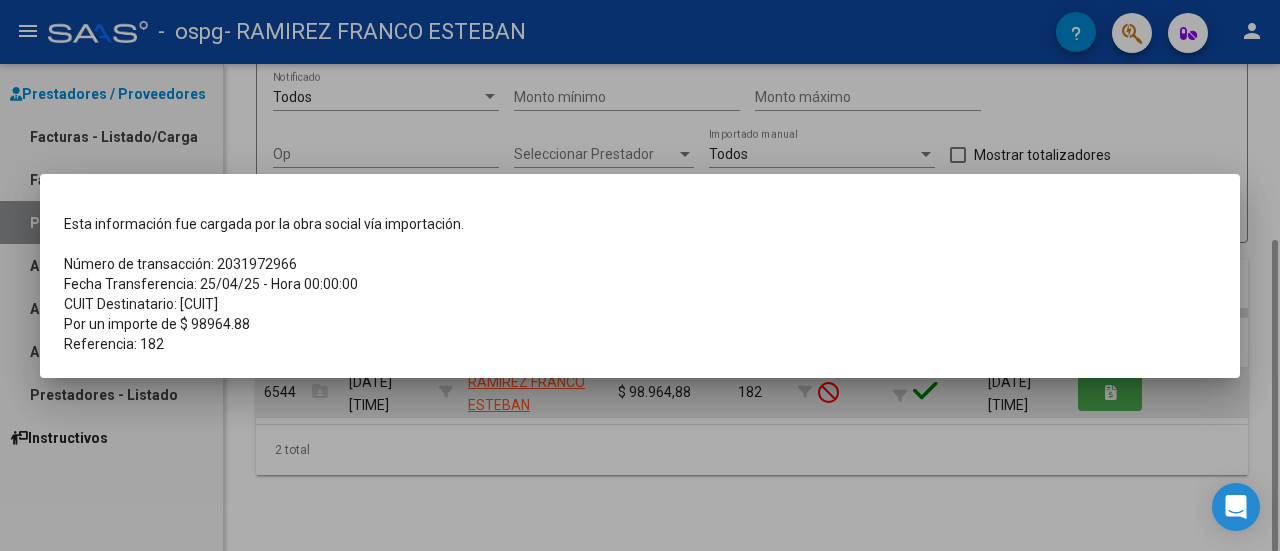 click at bounding box center (640, 275) 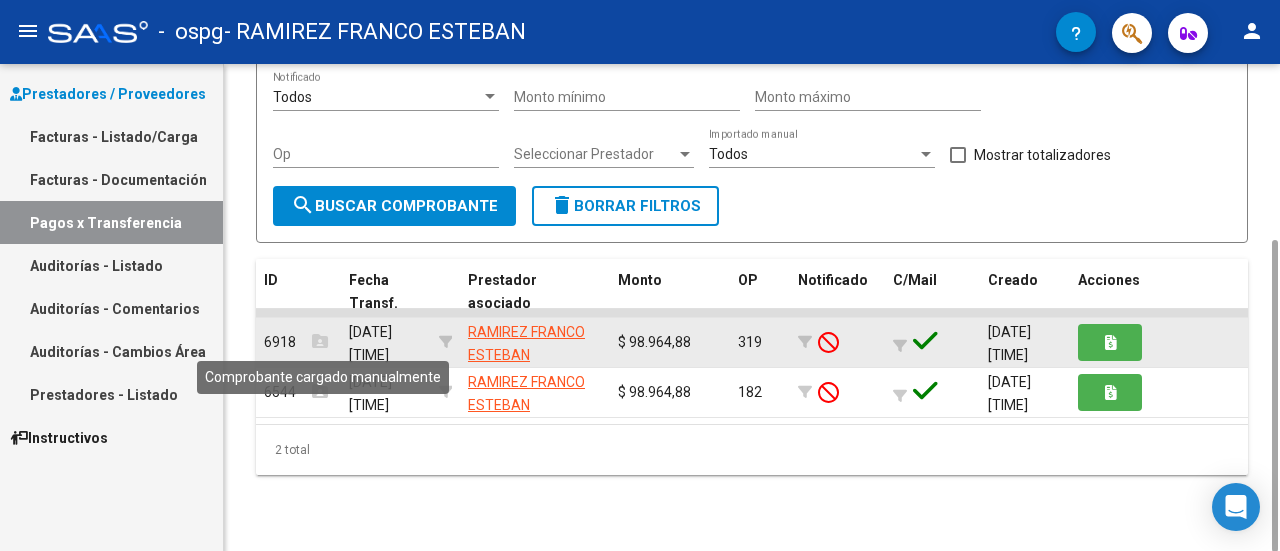 click 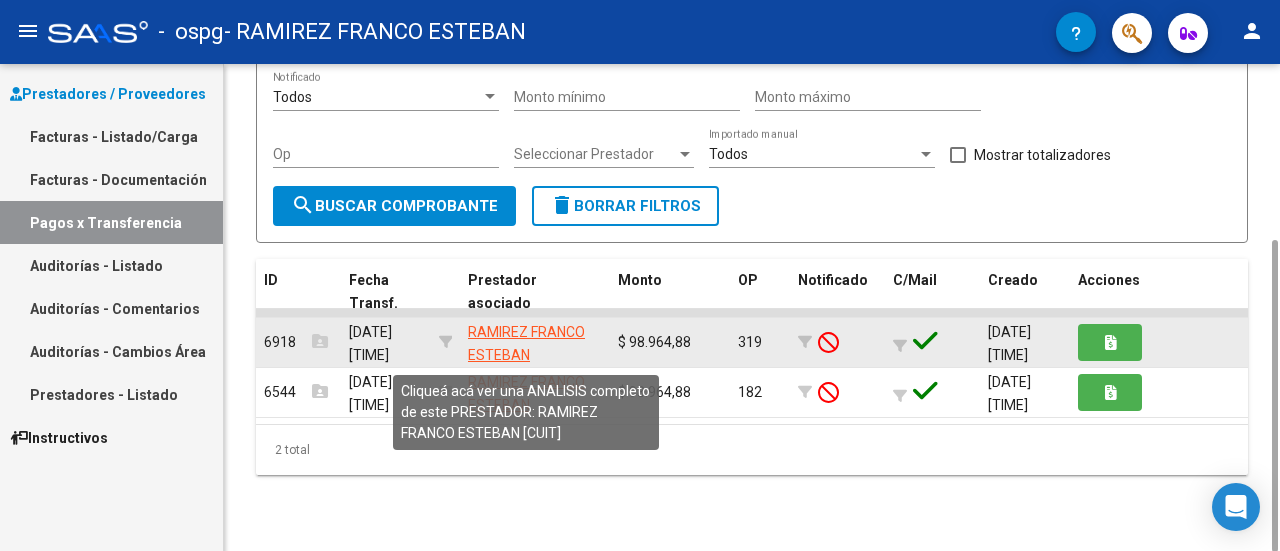 click on "RAMIREZ FRANCO ESTEBAN" 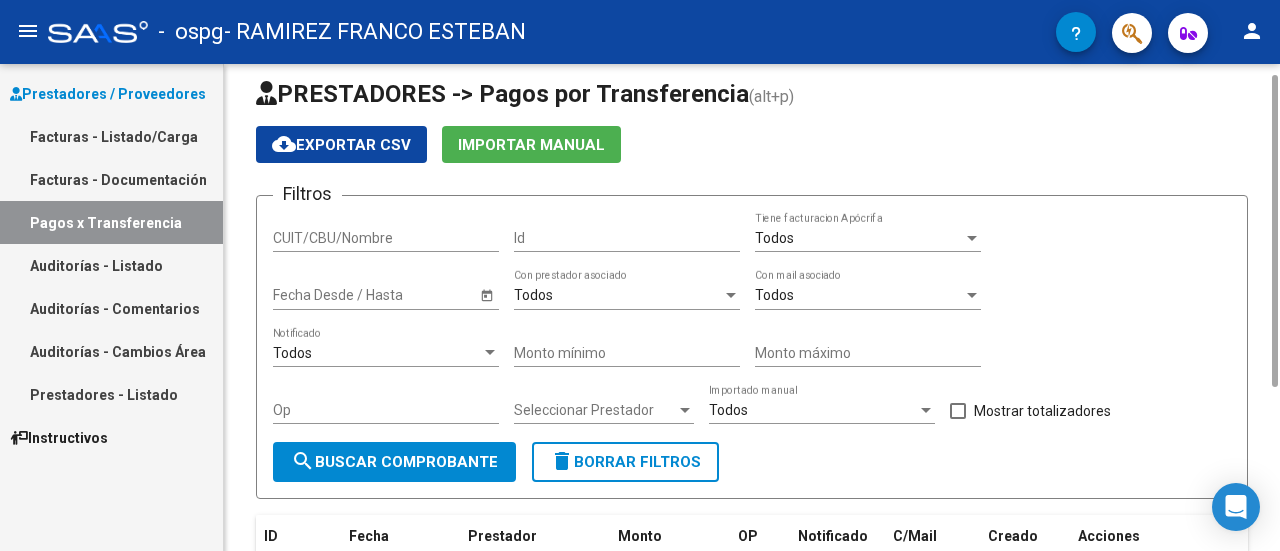 scroll, scrollTop: 0, scrollLeft: 0, axis: both 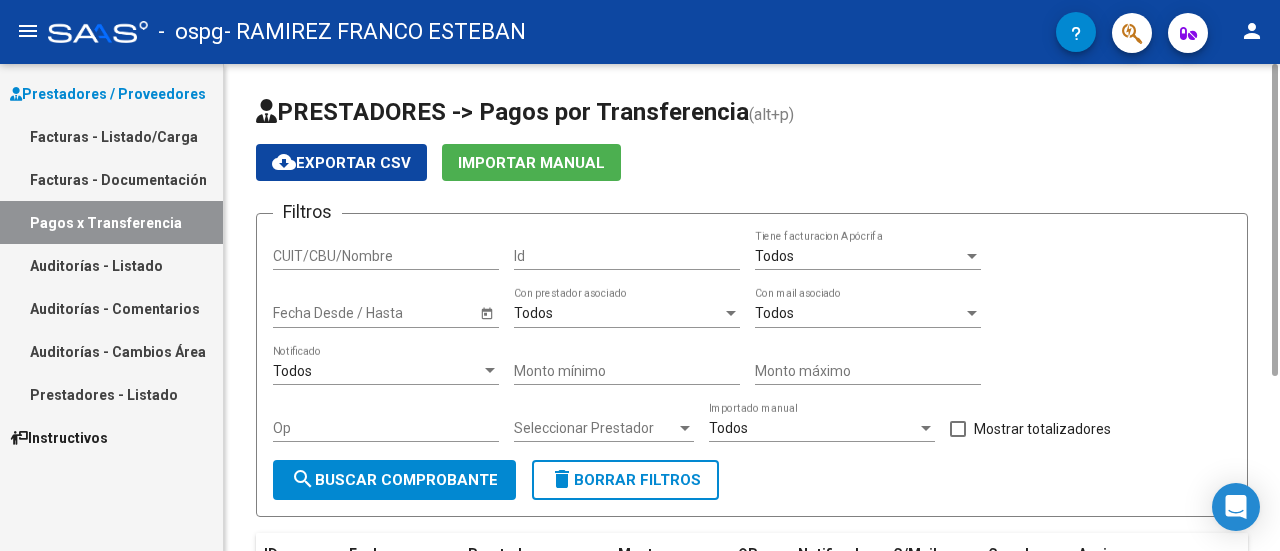 drag, startPoint x: 1276, startPoint y: 337, endPoint x: 1114, endPoint y: 87, distance: 297.89932 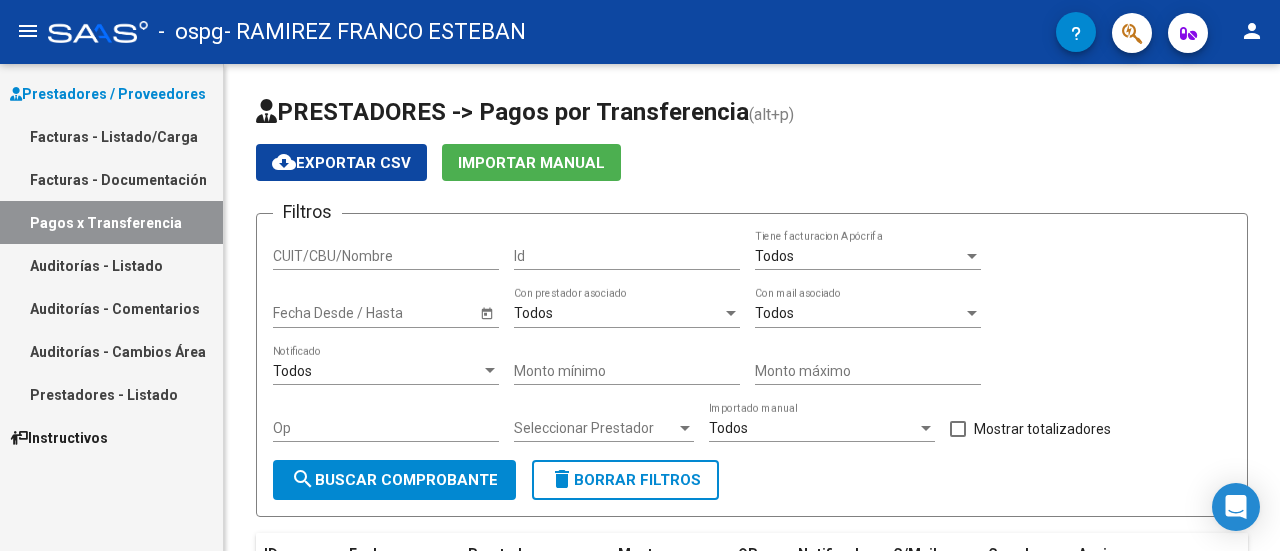 click on "Facturas - Listado/Carga" at bounding box center (111, 136) 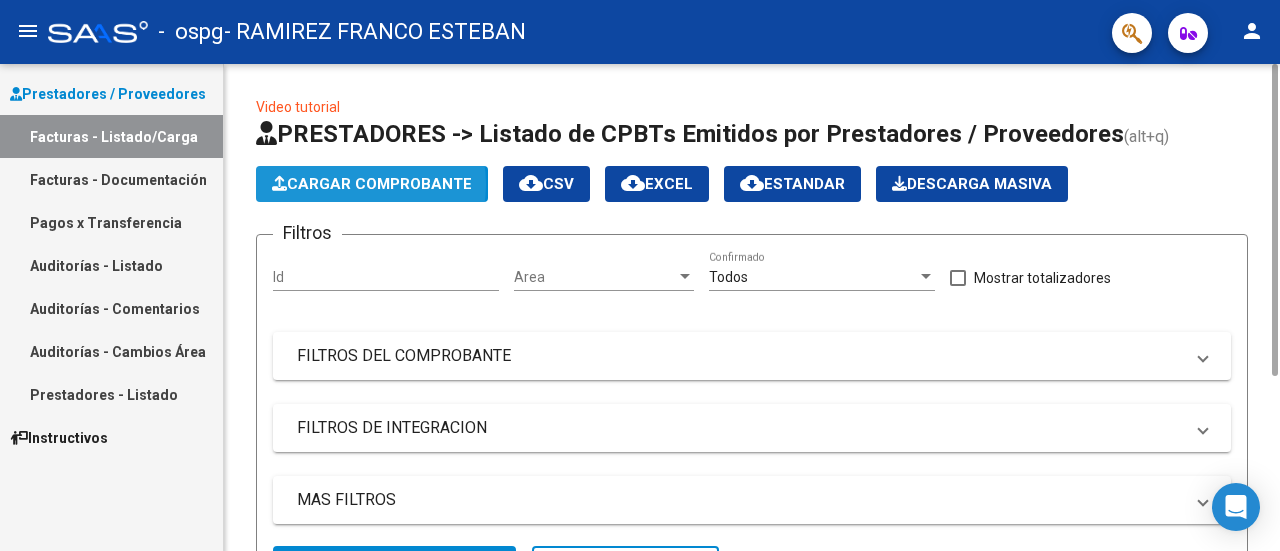 click on "Cargar Comprobante" 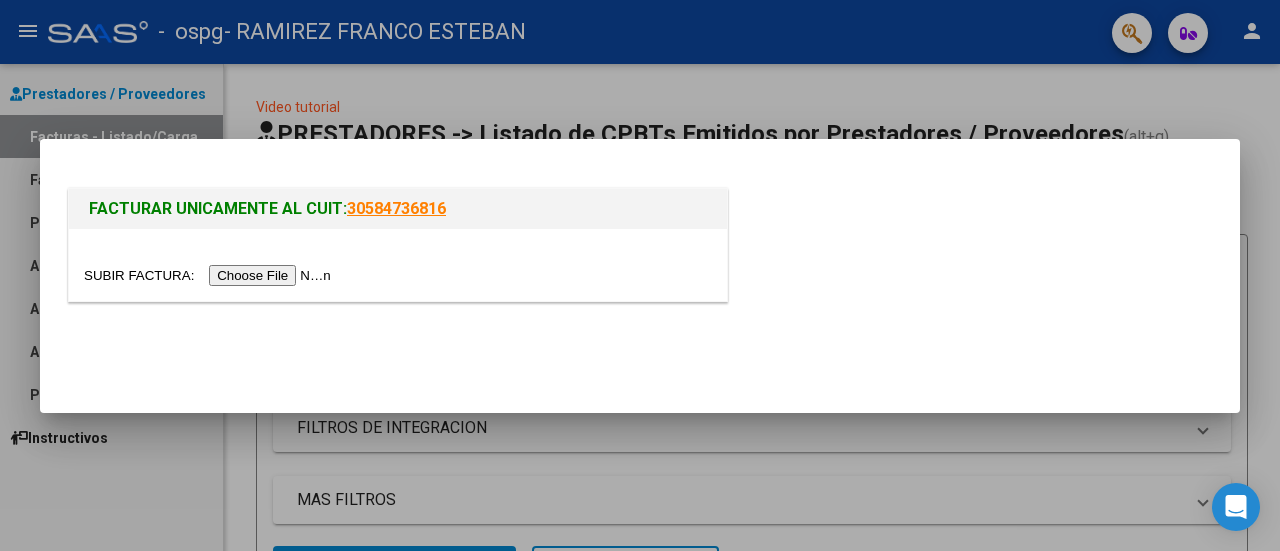 click on "30584736816" at bounding box center [396, 208] 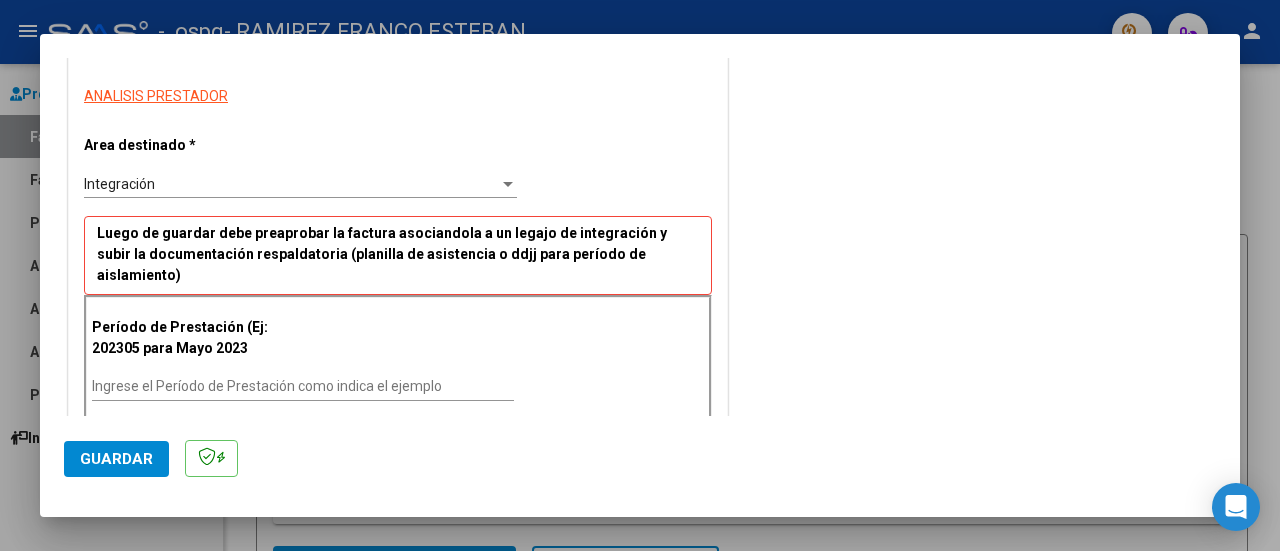 scroll, scrollTop: 346, scrollLeft: 0, axis: vertical 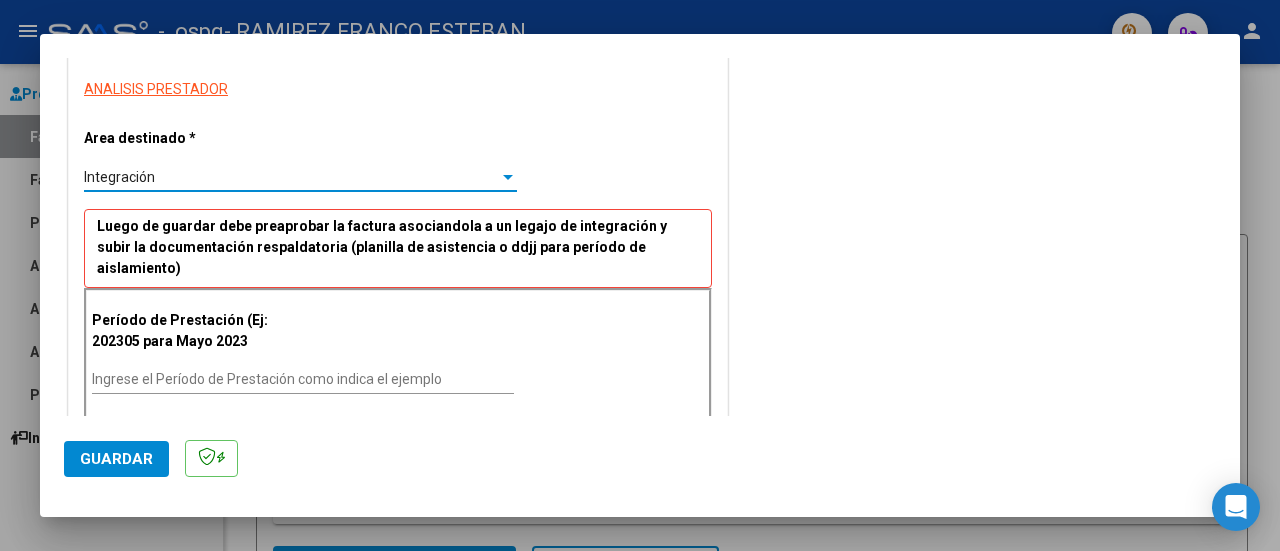 click at bounding box center [508, 177] 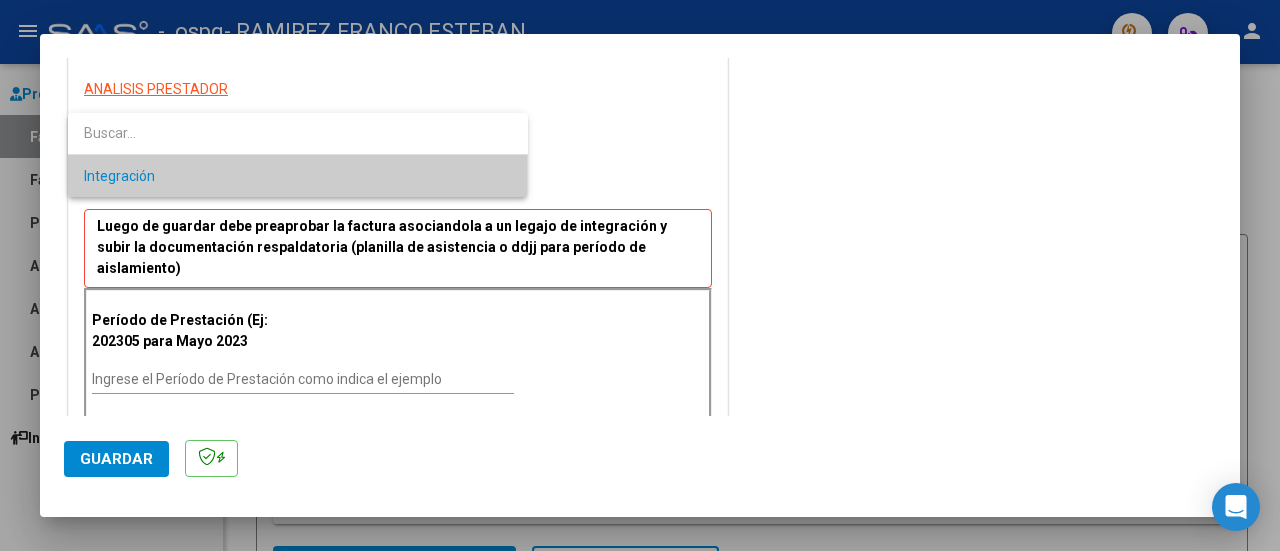 click at bounding box center [298, 133] 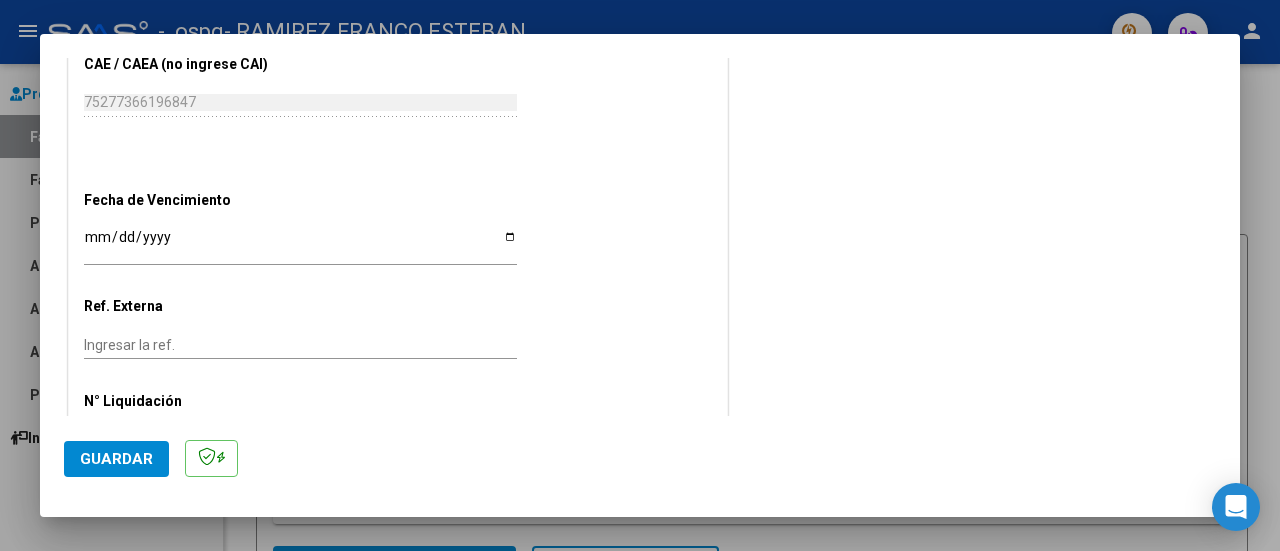 scroll, scrollTop: 1226, scrollLeft: 0, axis: vertical 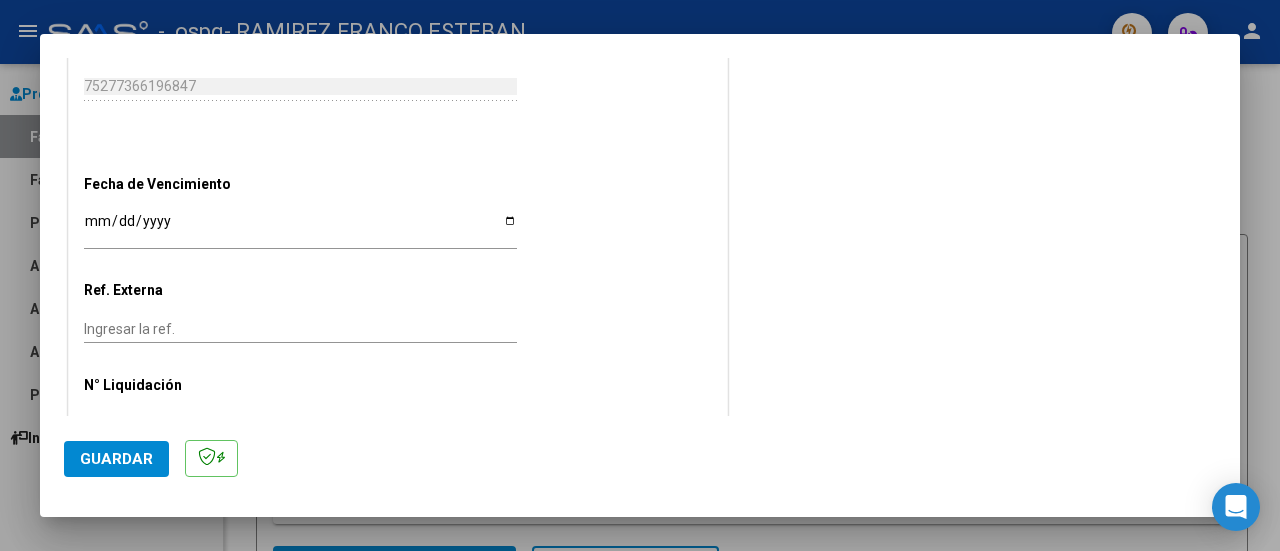 click at bounding box center (640, 275) 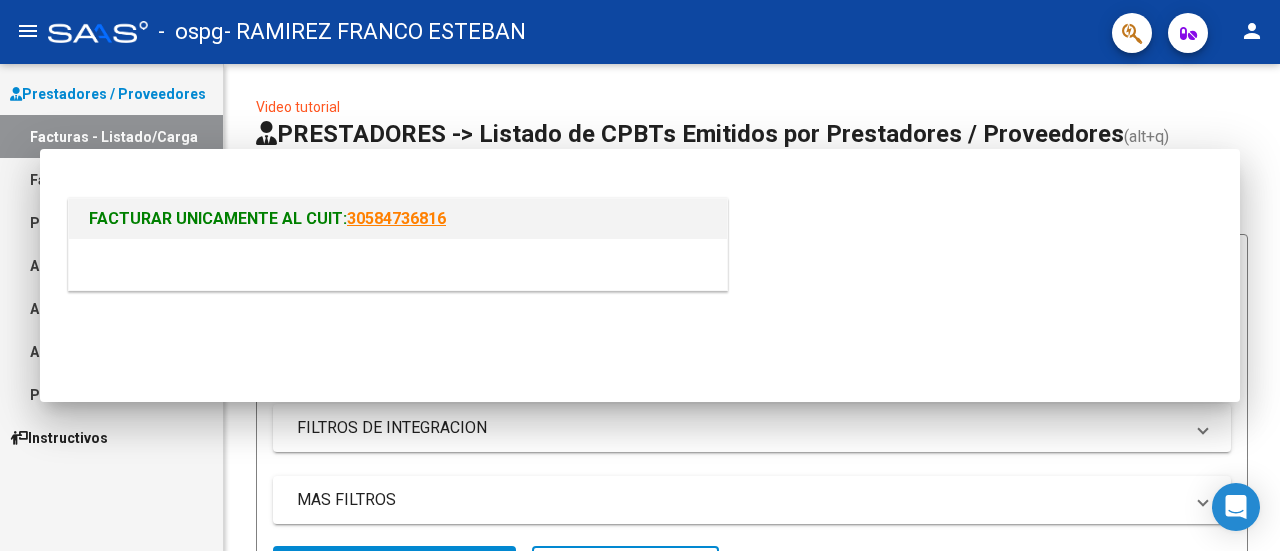 scroll, scrollTop: 0, scrollLeft: 0, axis: both 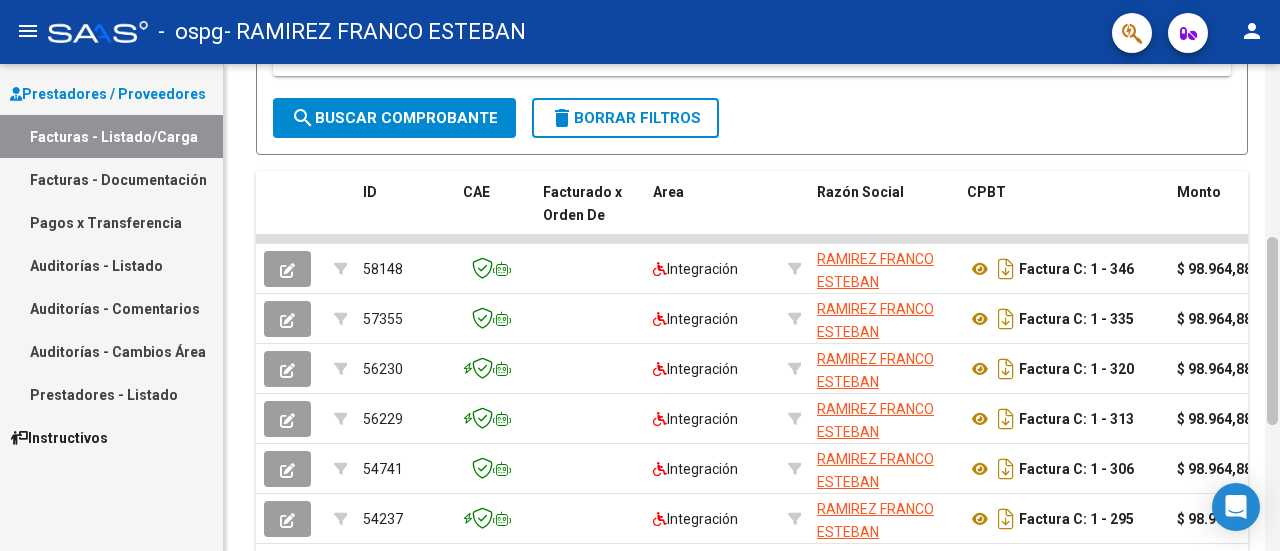 drag, startPoint x: 1273, startPoint y: 213, endPoint x: 1279, endPoint y: 501, distance: 288.0625 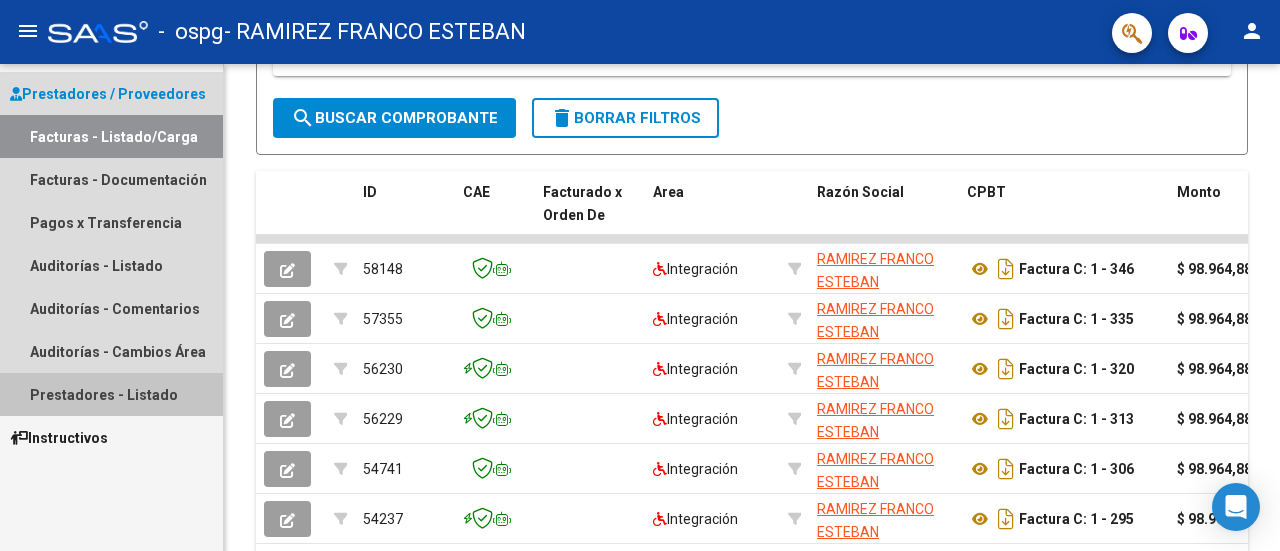 click on "Prestadores - Listado" at bounding box center (111, 394) 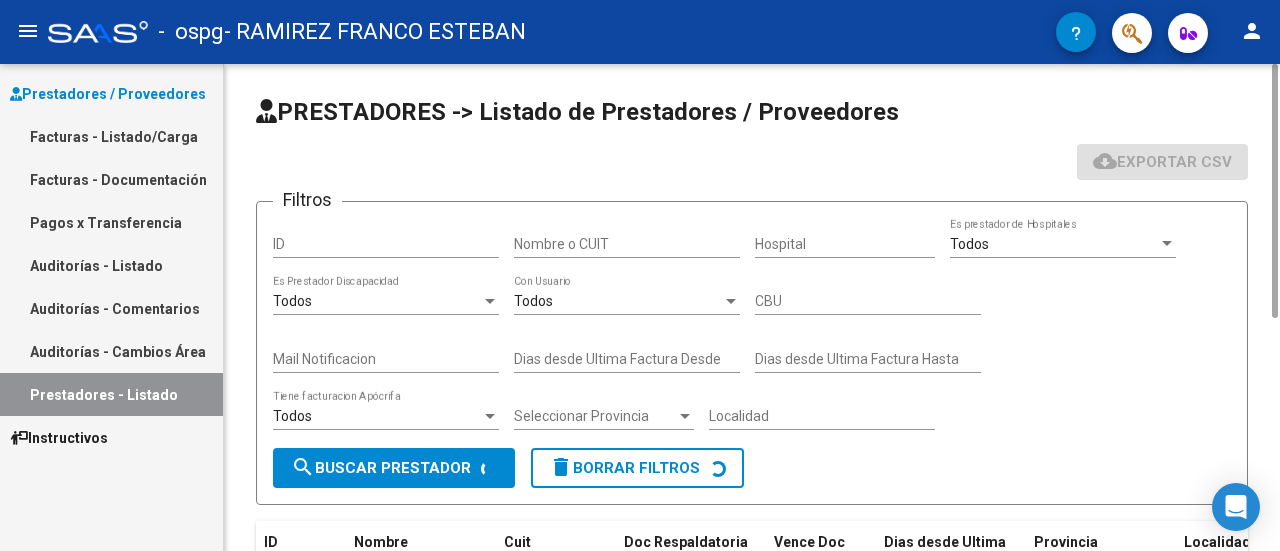 click on "Auditorías - Cambios Área" at bounding box center [111, 351] 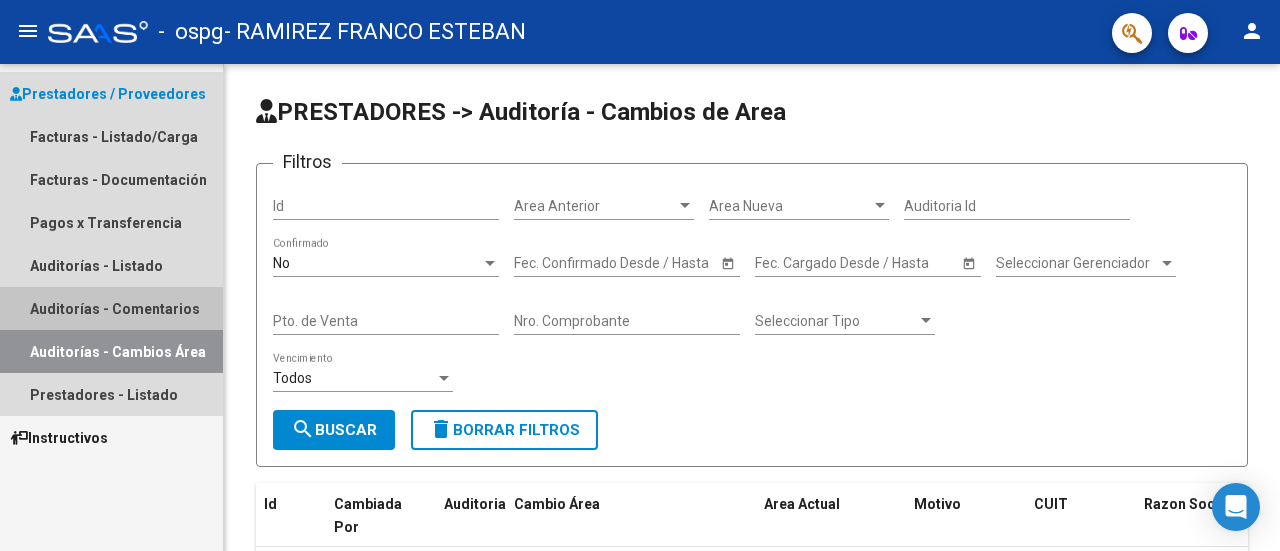 click on "Auditorías - Comentarios" at bounding box center (111, 308) 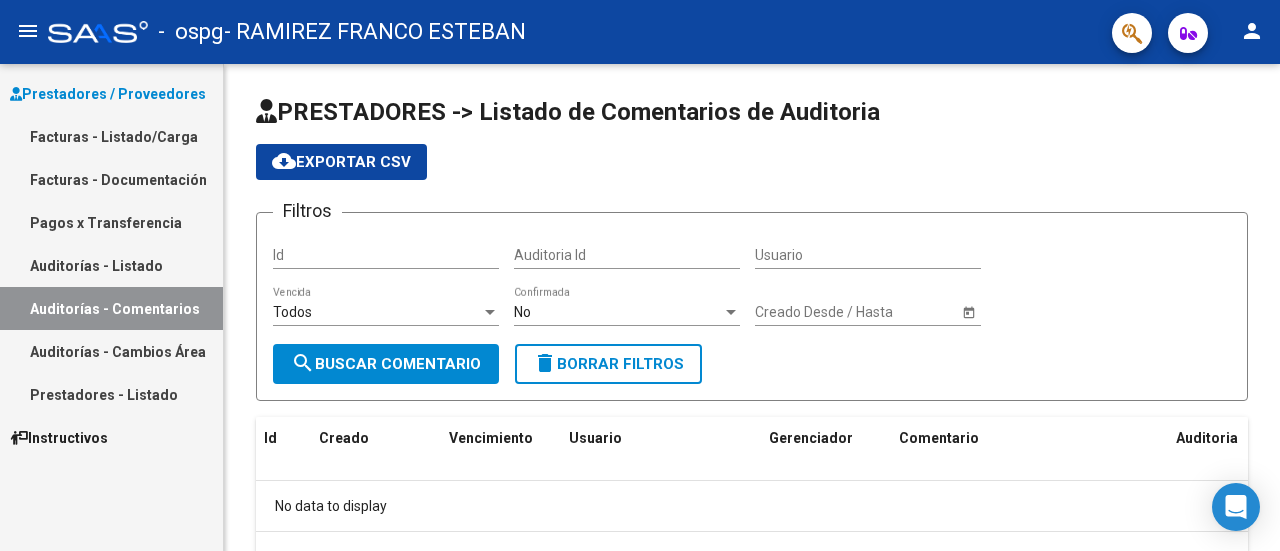 click on "Auditorías - Listado" at bounding box center [111, 265] 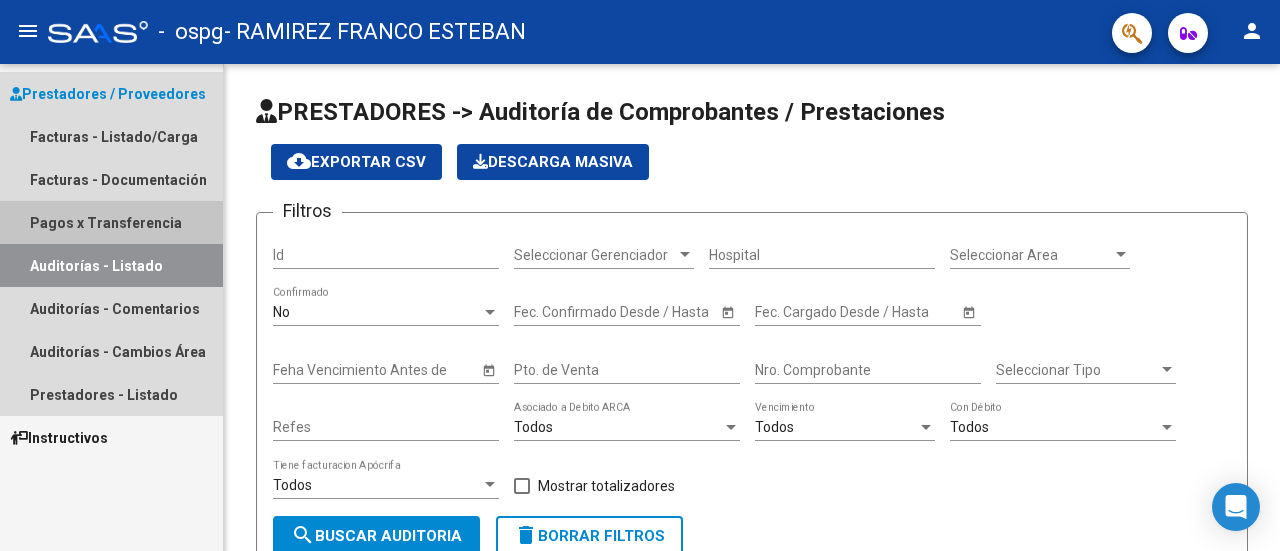 click on "Pagos x Transferencia" at bounding box center [111, 222] 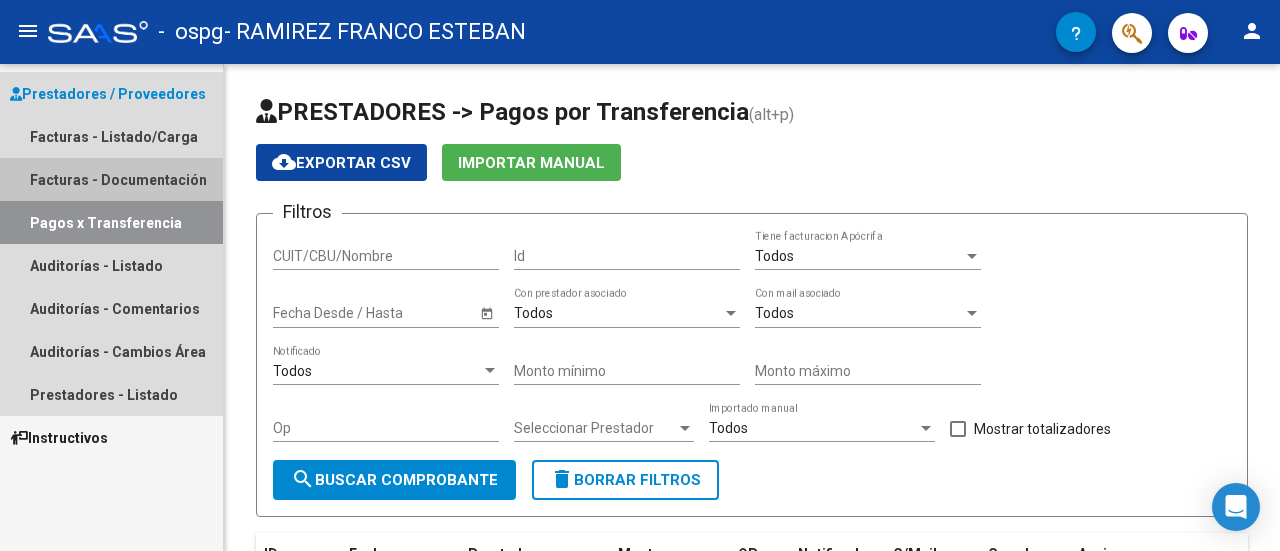 click on "Facturas - Documentación" at bounding box center [111, 179] 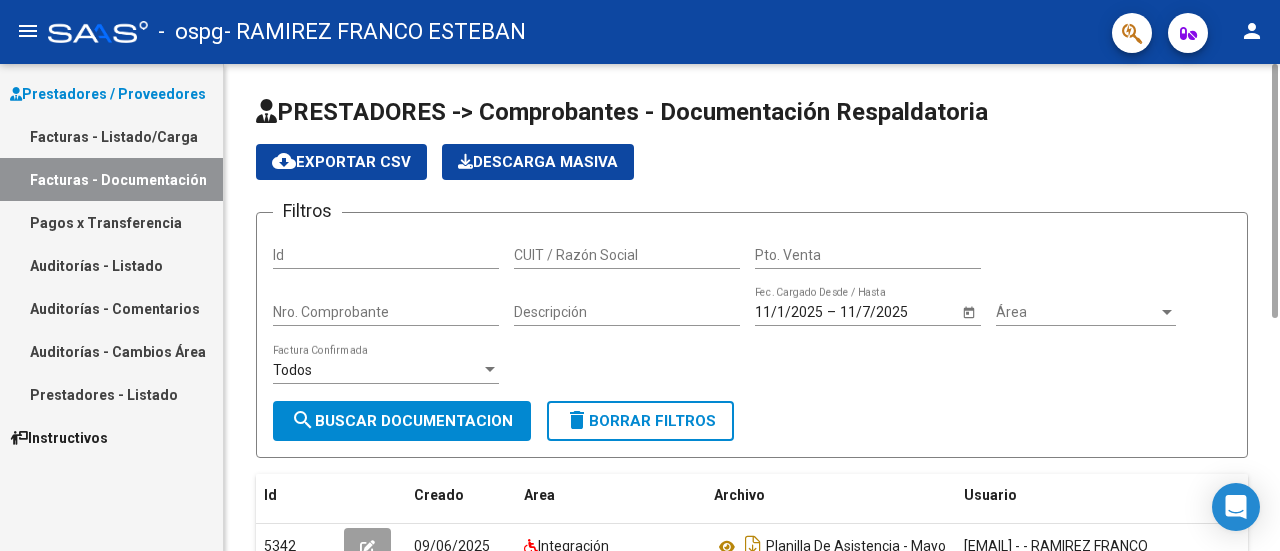 click on "Id" at bounding box center (386, 255) 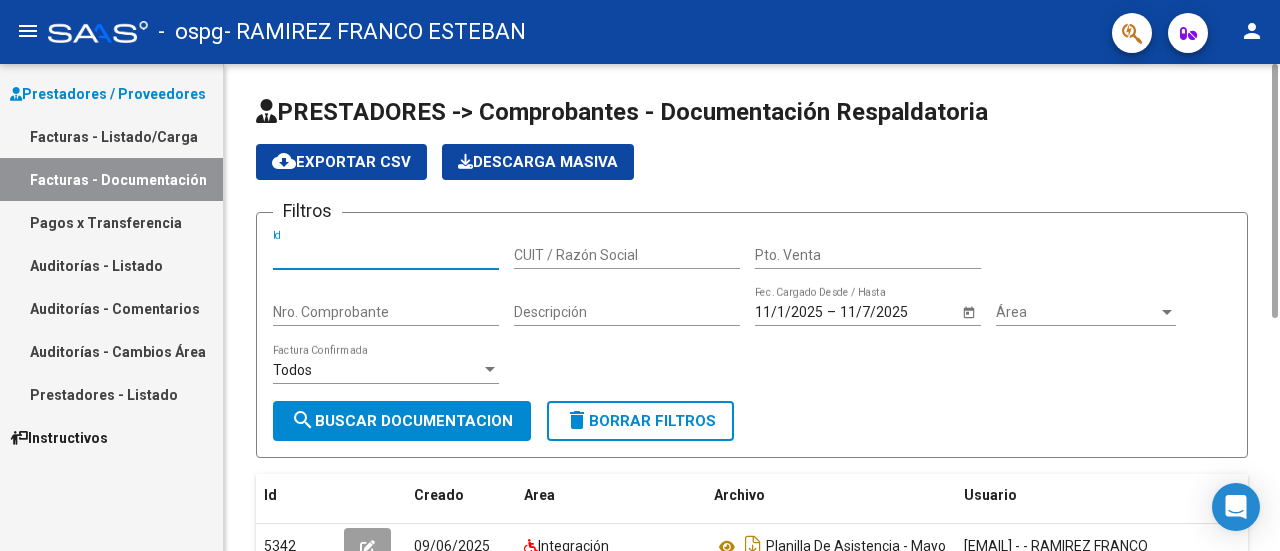 click on "CUIT / Razón Social" at bounding box center [627, 255] 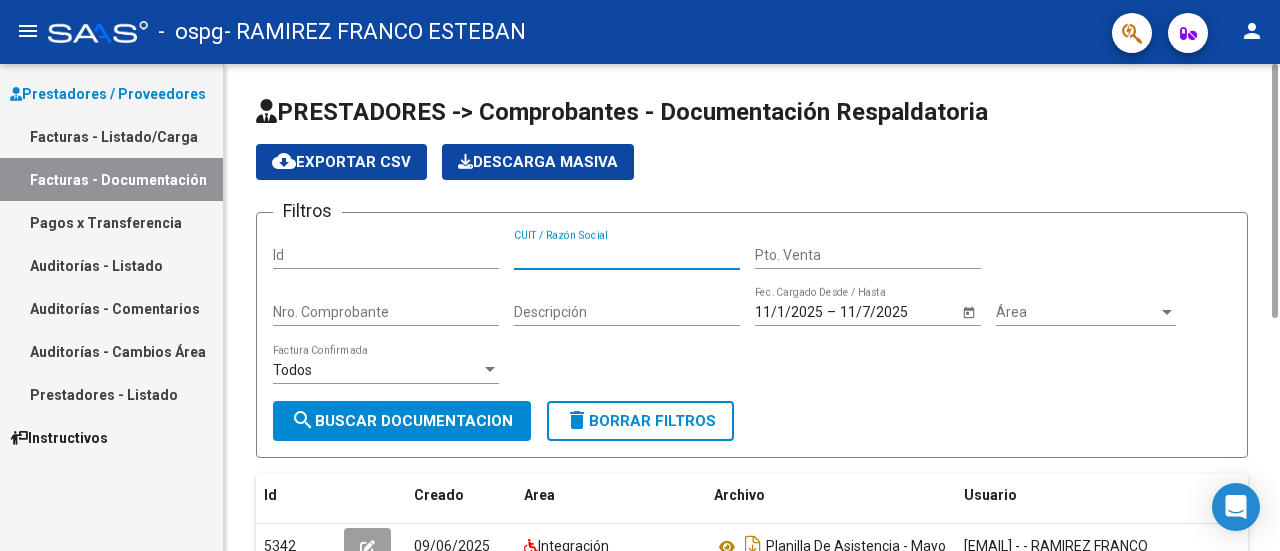 click on "Pto. Venta" 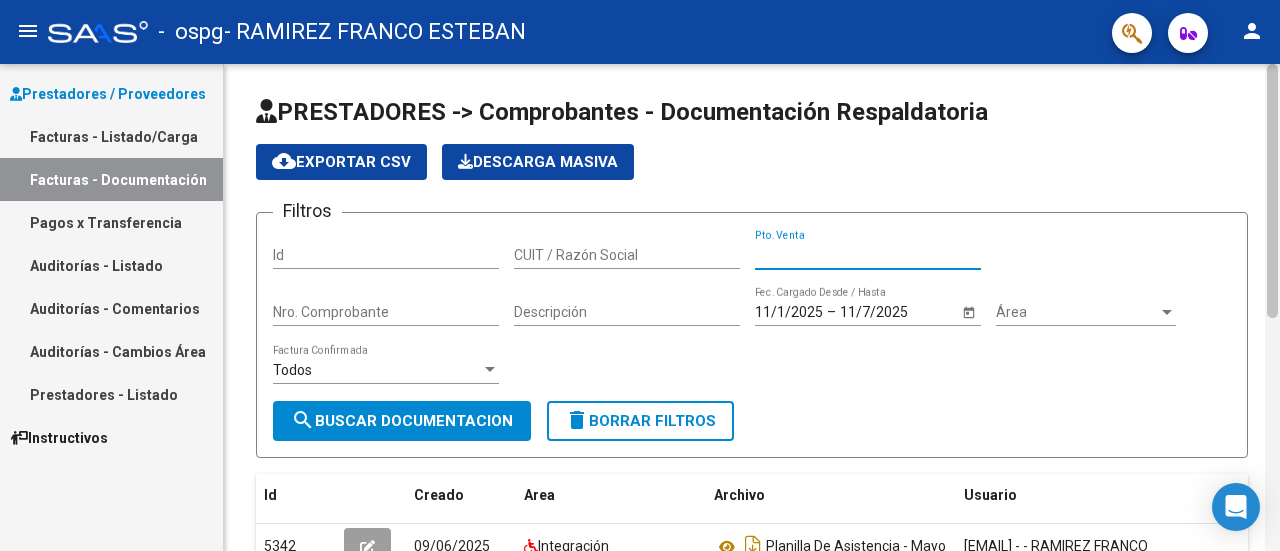 scroll, scrollTop: 458, scrollLeft: 0, axis: vertical 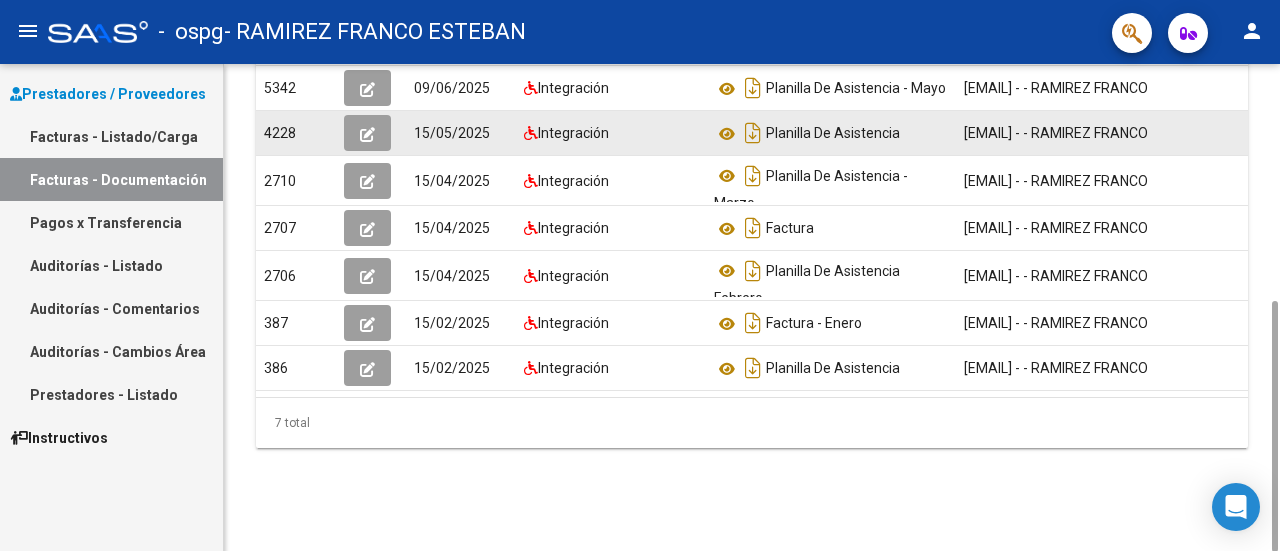 drag, startPoint x: 1279, startPoint y: 190, endPoint x: 1208, endPoint y: 159, distance: 77.47257 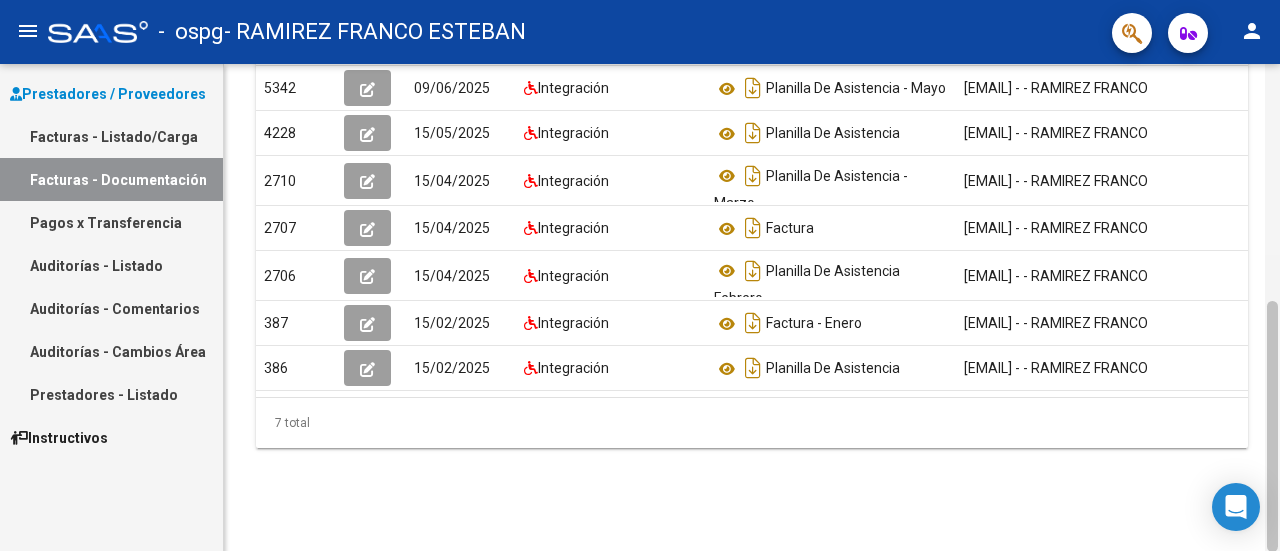 scroll, scrollTop: 458, scrollLeft: 0, axis: vertical 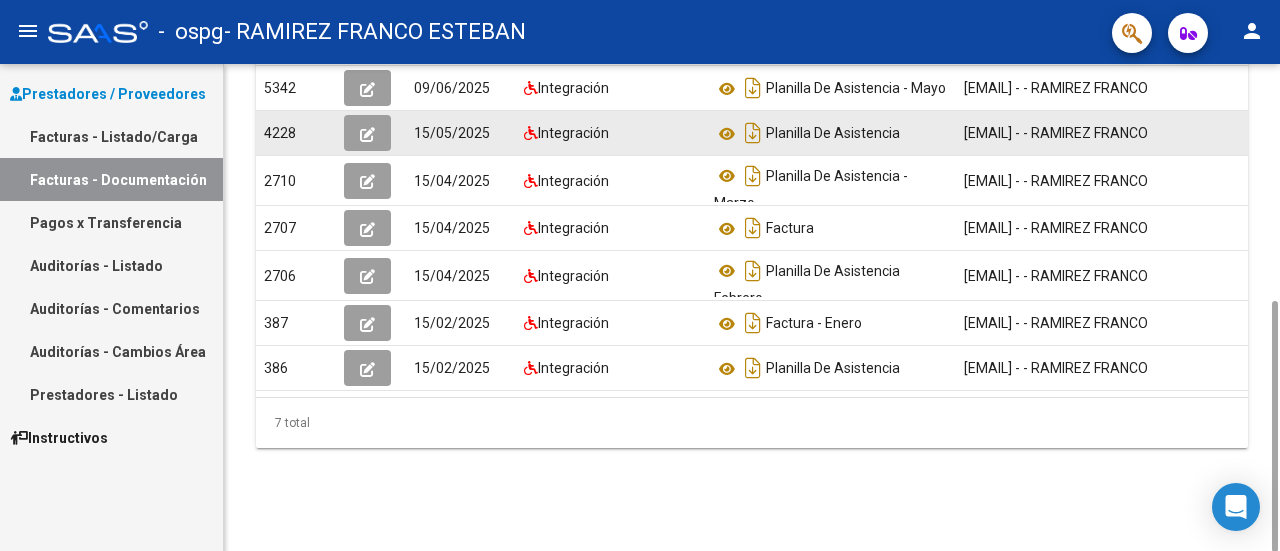 drag, startPoint x: 1279, startPoint y: 311, endPoint x: 1228, endPoint y: 149, distance: 169.83817 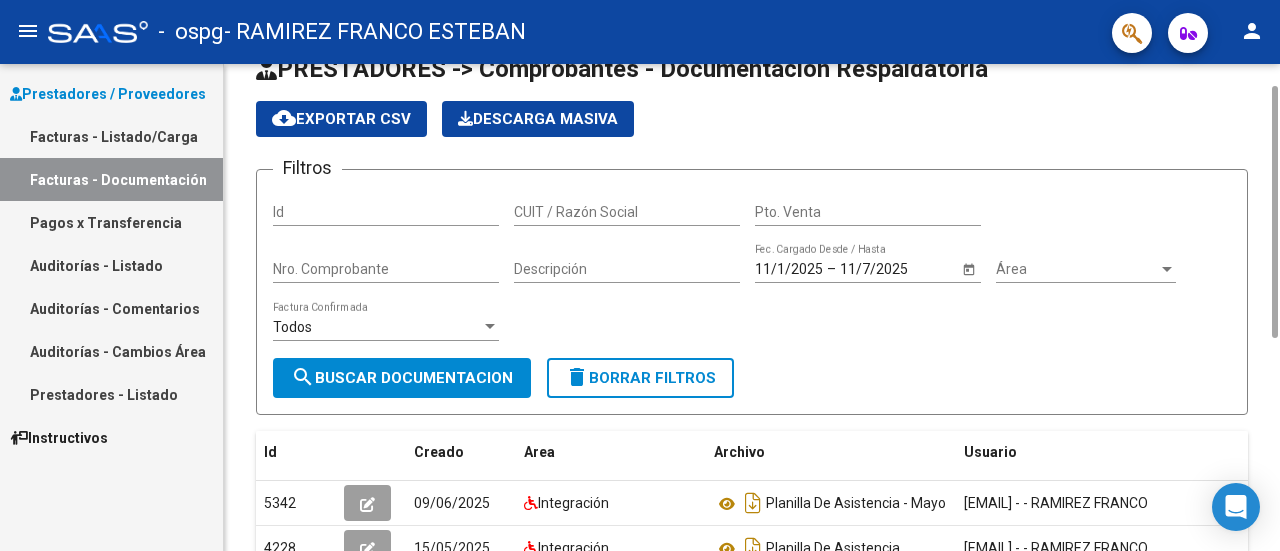 scroll, scrollTop: 0, scrollLeft: 0, axis: both 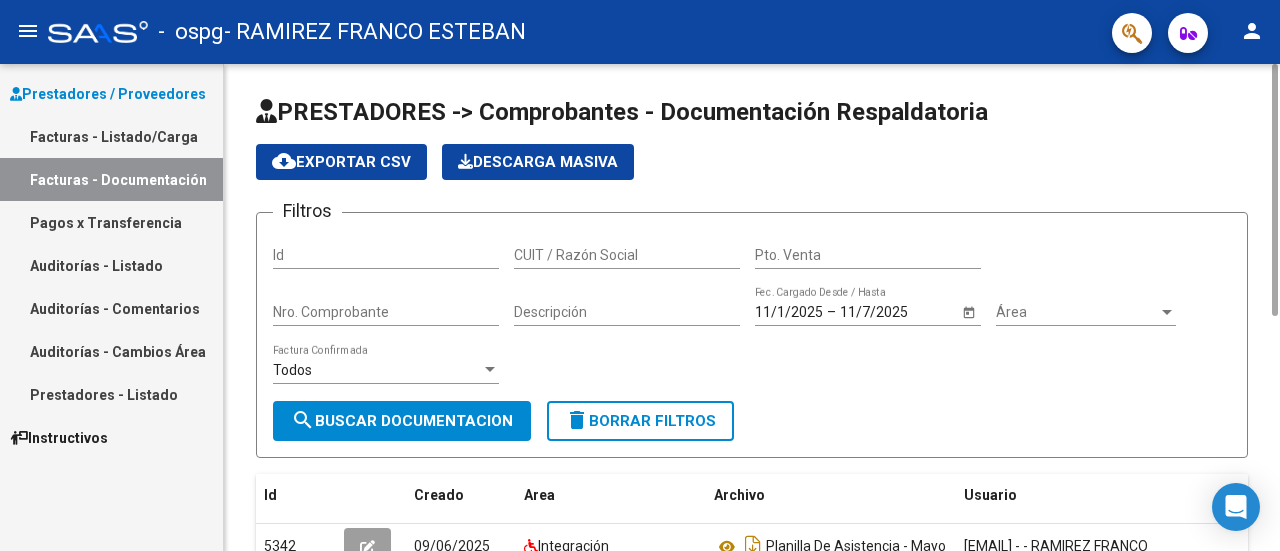 drag, startPoint x: 1274, startPoint y: 352, endPoint x: 1184, endPoint y: 68, distance: 297.91946 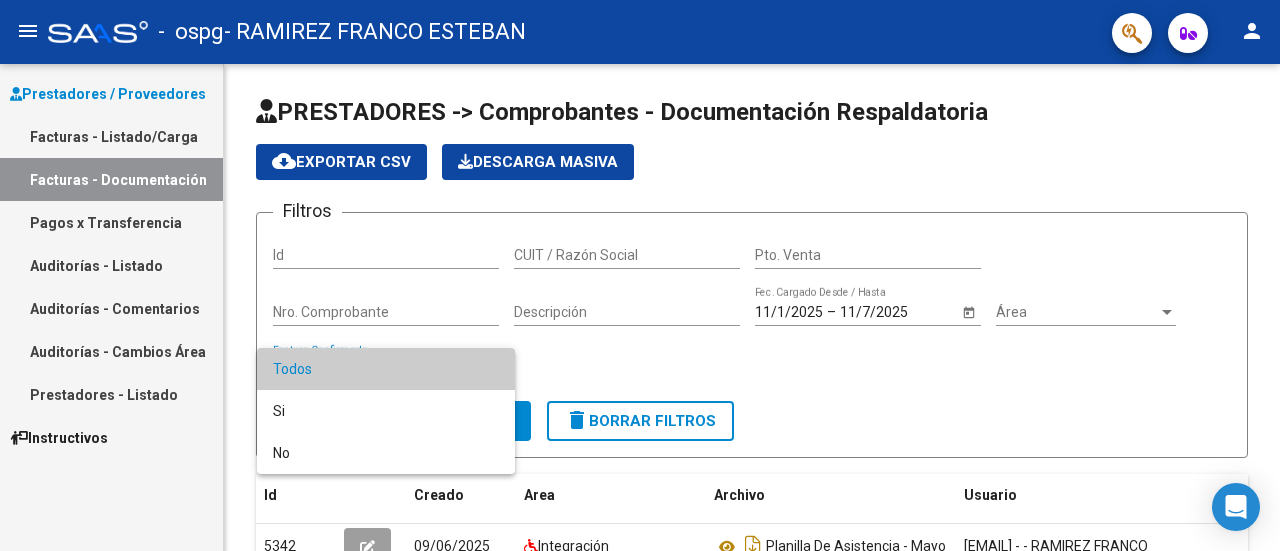 click at bounding box center (640, 275) 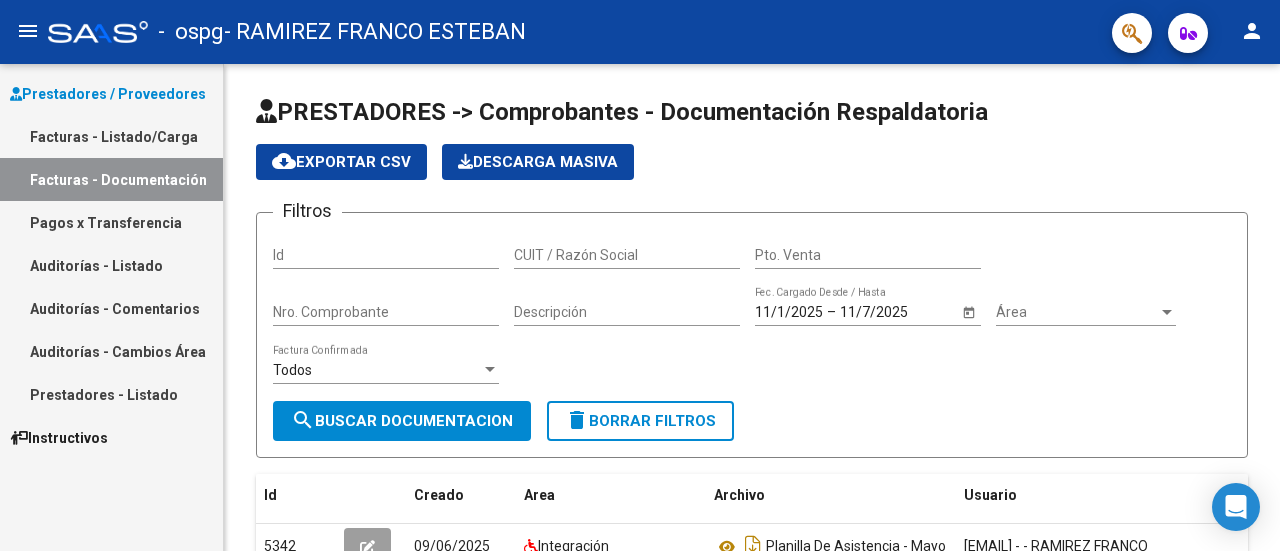 click on "Facturas - Listado/Carga" at bounding box center [111, 136] 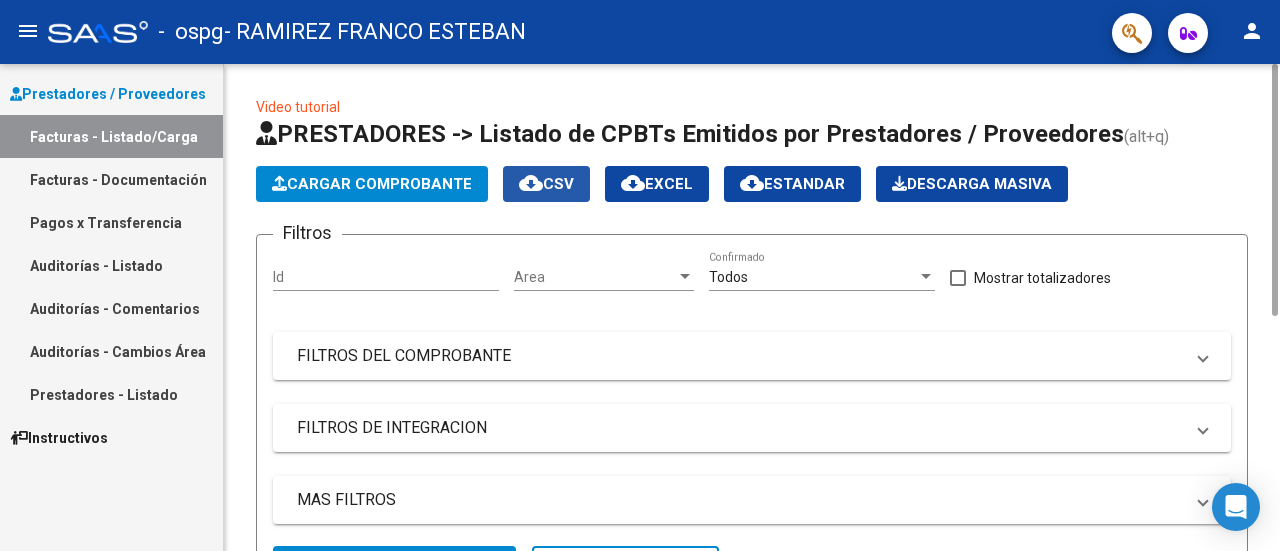 click on "cloud_download  CSV" 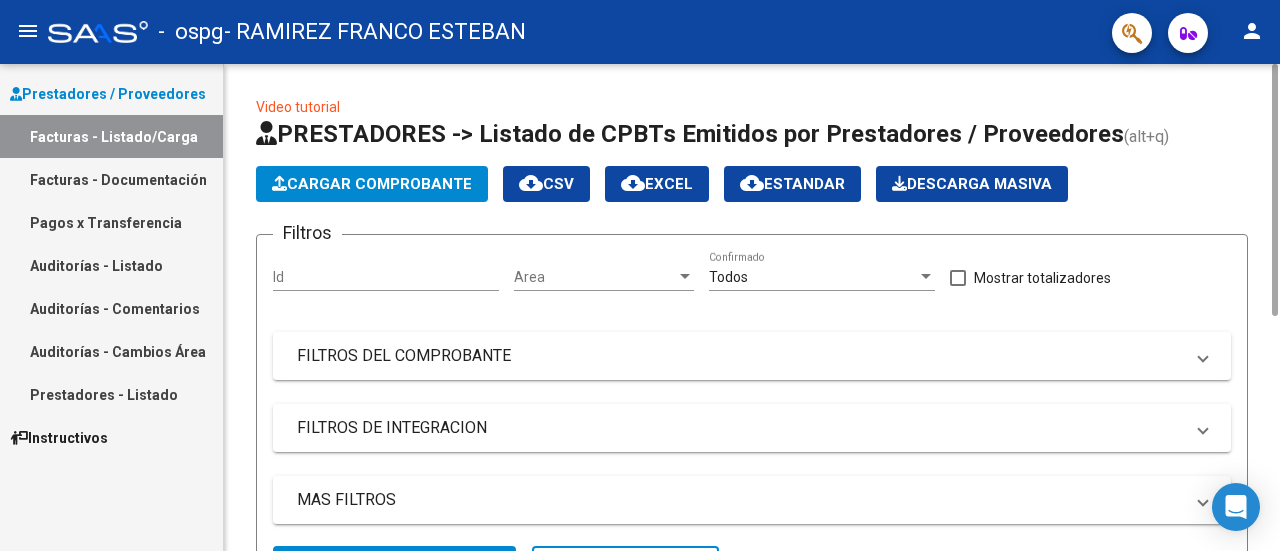 click on "PRESTADORES -> Listado de CPBTs Emitidos por Prestadores / Proveedores (alt+q)" 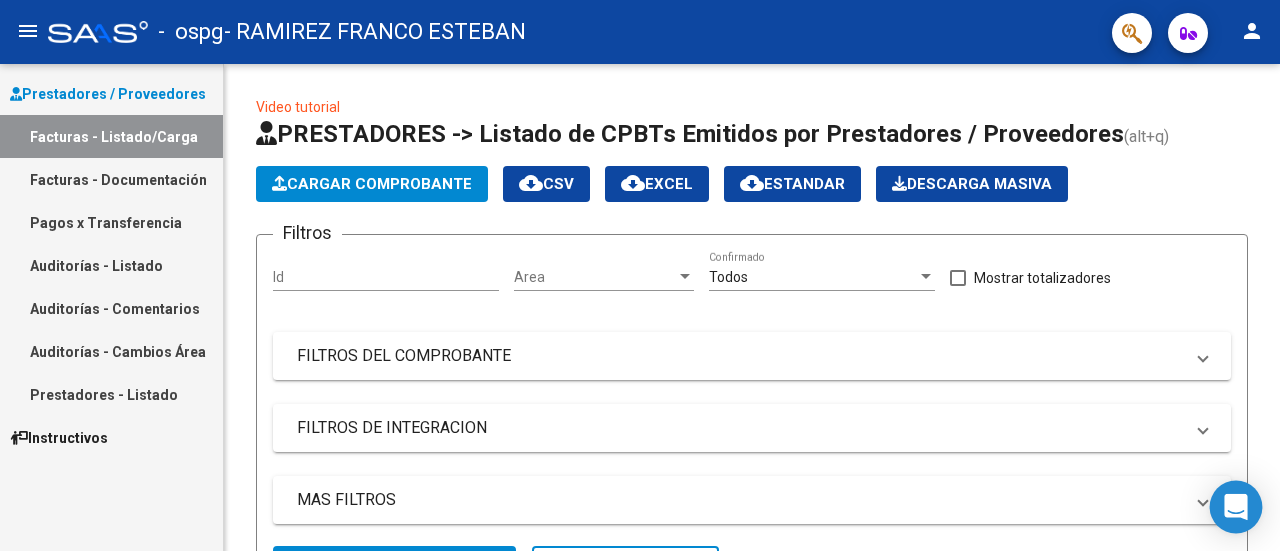 click at bounding box center (1236, 507) 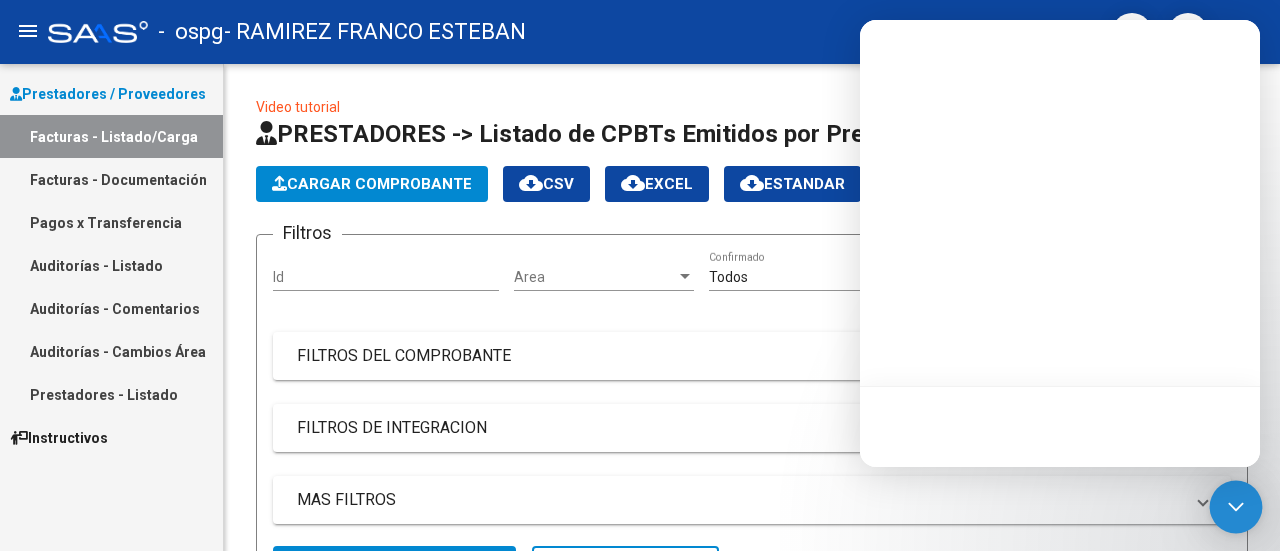 scroll, scrollTop: 0, scrollLeft: 0, axis: both 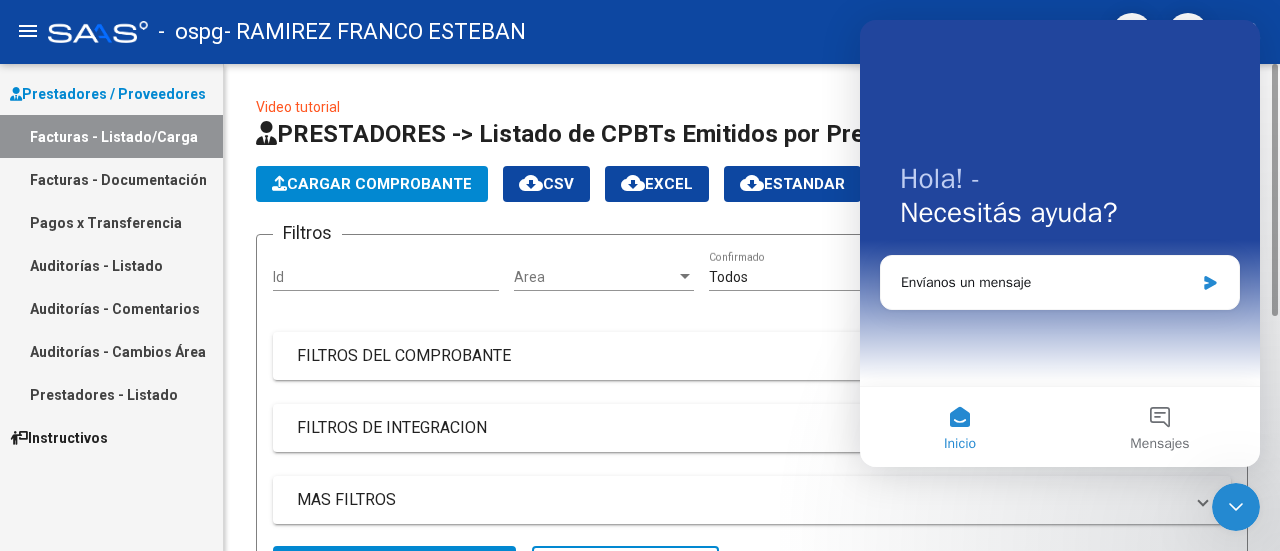 click on "Todos  Confirmado" 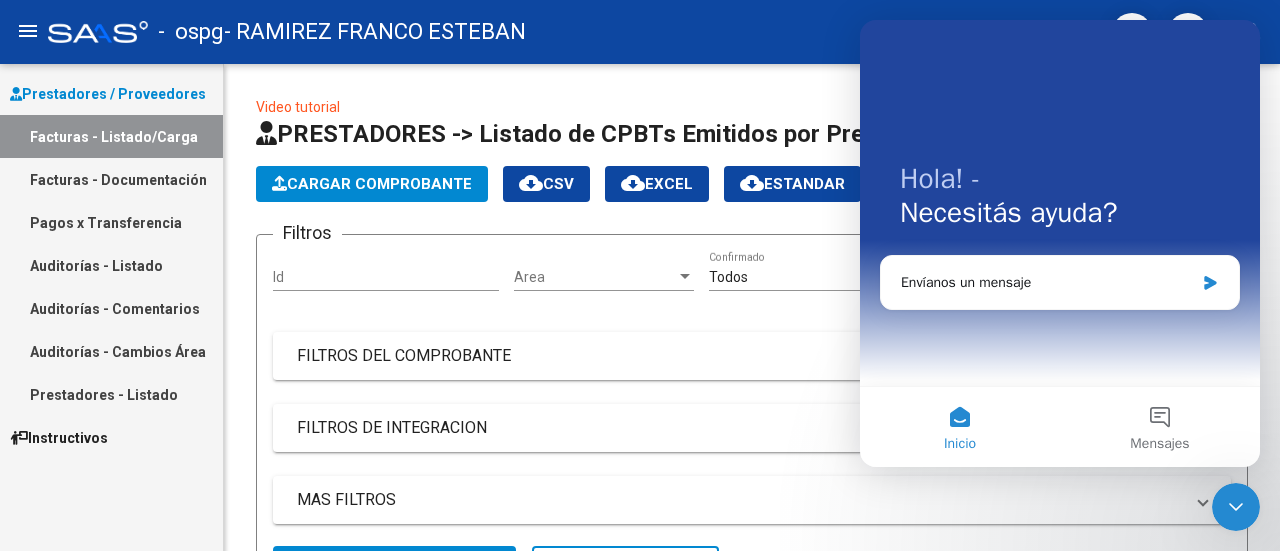click on "Facturas - Documentación" at bounding box center (111, 179) 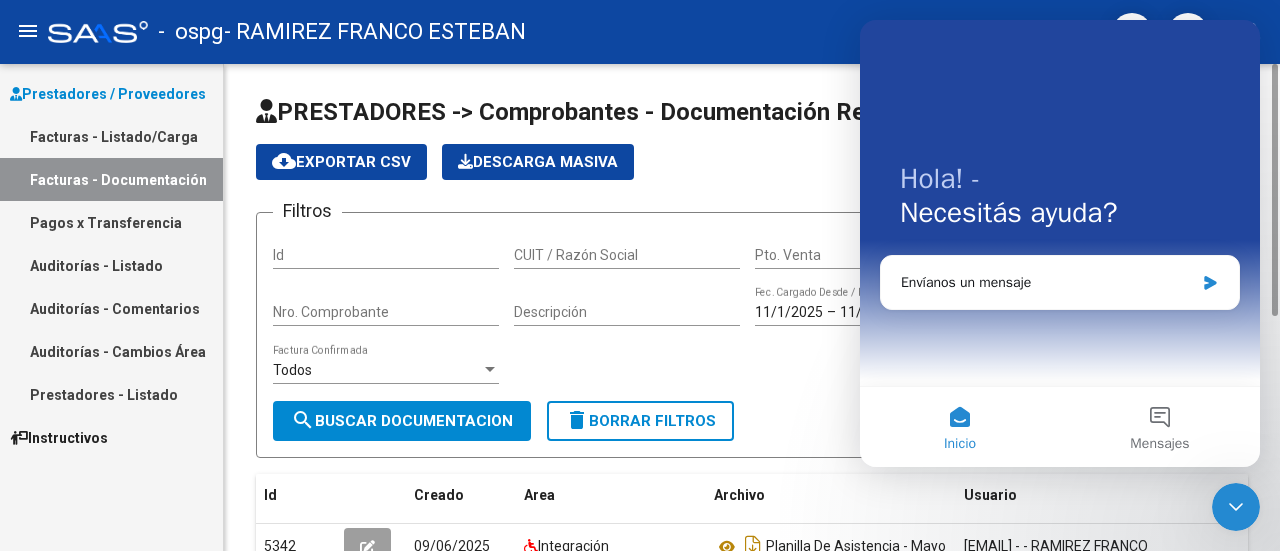 click on "PRESTADORES -> Comprobantes - Documentación Respaldatoria cloud_download Exportar CSV Descarga Masiva
Filtros Id CUIT / Razón Social Pto. Venta Nro. Comprobante Descripción 11/1/2025 11/1/2025 – 11/7/2025 Fec. Cargado Desde / Hasta Área Área Todos Factura Confirmada search Buscar Documentacion delete Borrar Filtros Id Creado Area Archivo Usuario Acción 5342
09/06/2025 Integración Planilla De Asistencia - Mayo franramirez_27@hotmail.com - - RAMIREZ FRANCO 4228
15/05/2025 Integración Planilla De Asistencia franramirez_27@hotmail.com - - RAMIREZ FRANCO 2710
15/04/2025 Integración Planilla De Asistencia - Marzo franramirez_27@hotmail.com - - RAMIREZ FRANCO 2707
15/04/2025 Integración Factura franramirez_27@hotmail.com - - RAMIREZ FRANCO 2706
15/04/2025 Integración Planilla De Asistencia Febrero franramirez_27@hotmail.com - - RAMIREZ FRANCO 387
15/02/2025 Integración Factura - Enero franramirez_27@hotmail.com - - RAMIREZ FRANCO 386
15/02/2025 Integración" 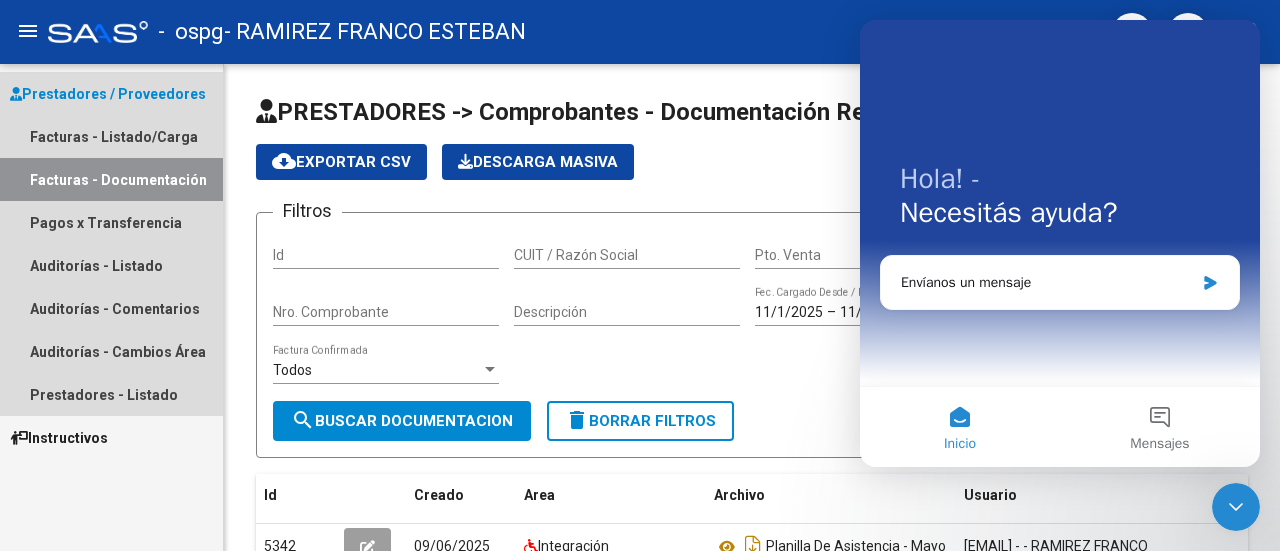 click on "Prestadores / Proveedores" at bounding box center [108, 94] 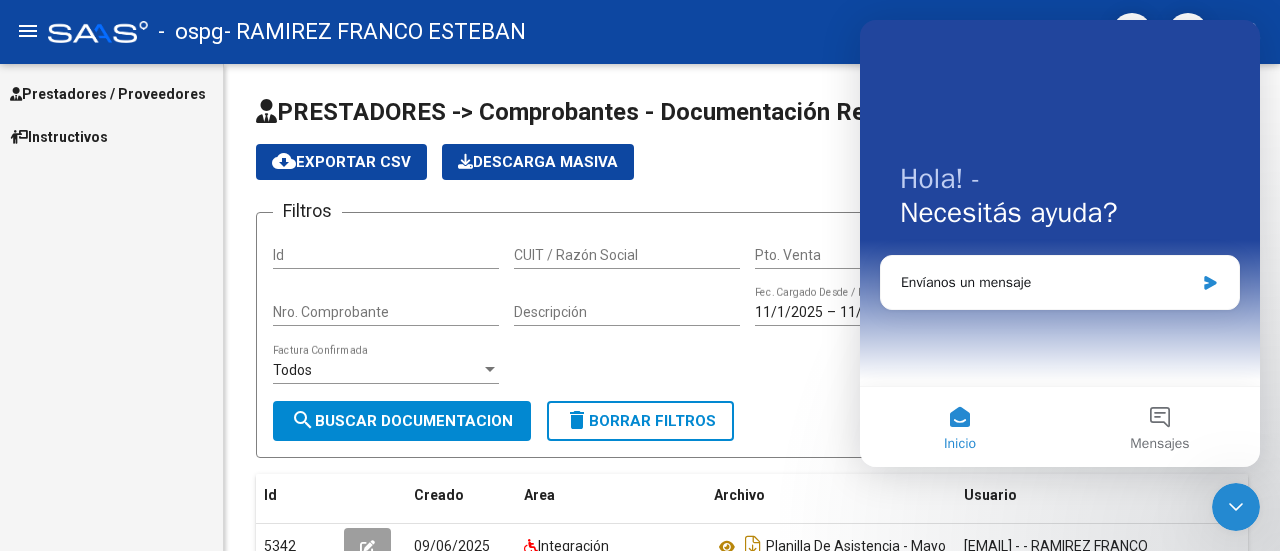 click on "Instructivos" at bounding box center [59, 137] 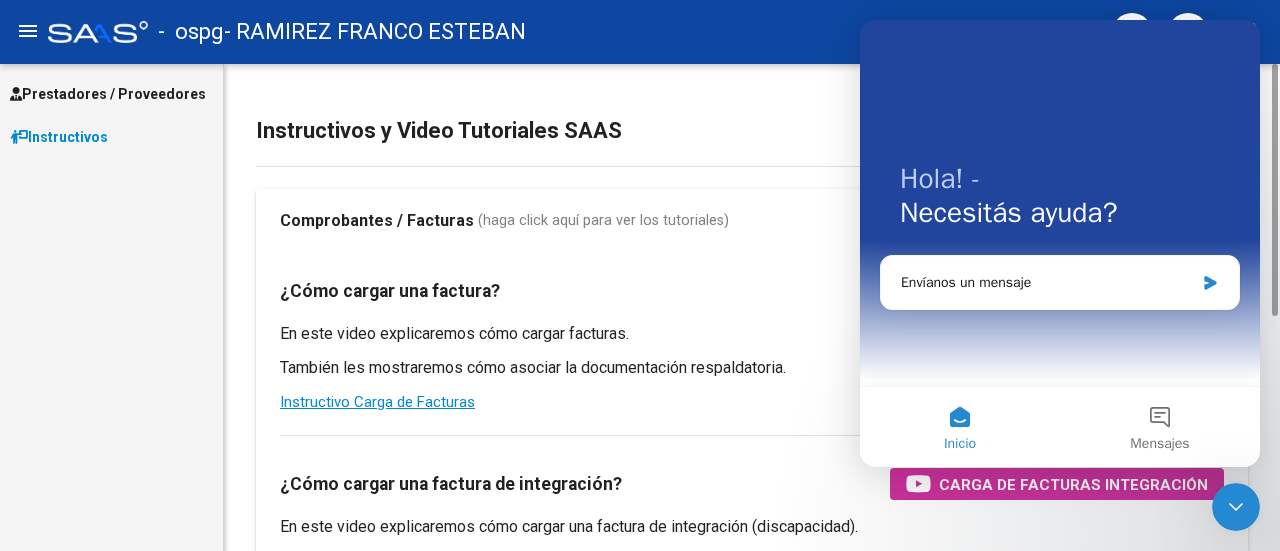 click on "¿Cómo cargar una factura? Carga de Facturas En este video explicaremos cómo cargar facturas. También les mostraremos cómo asociar la documentación respaldatoria. Instructivo Carga de Facturas ¿Cómo cargar una factura de integración? Carga de Facturas Integración En este video explicaremos cómo cargar una factura de integración (discapacidad). También les mostraremos cómo asociar la documentación respaldatoria y el legajo del afiliado. Instructivo Carga de Facturas con Recupero x Integración ¿Cómo editar una factura de integración? Edición de Facturas de integración En este video explicaremos cómo editar una factura que ya habíamos cargado. Les mostraremos cómo asociar la documentación respaldatoria y la trazabilidad." at bounding box center (752, 534) 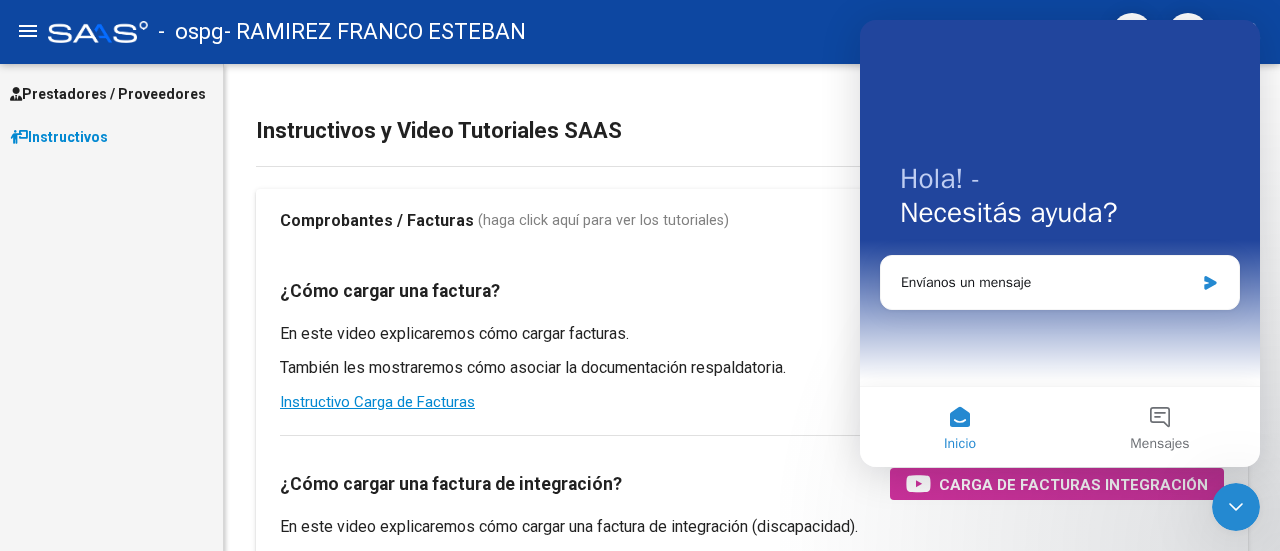 click at bounding box center [1236, 507] 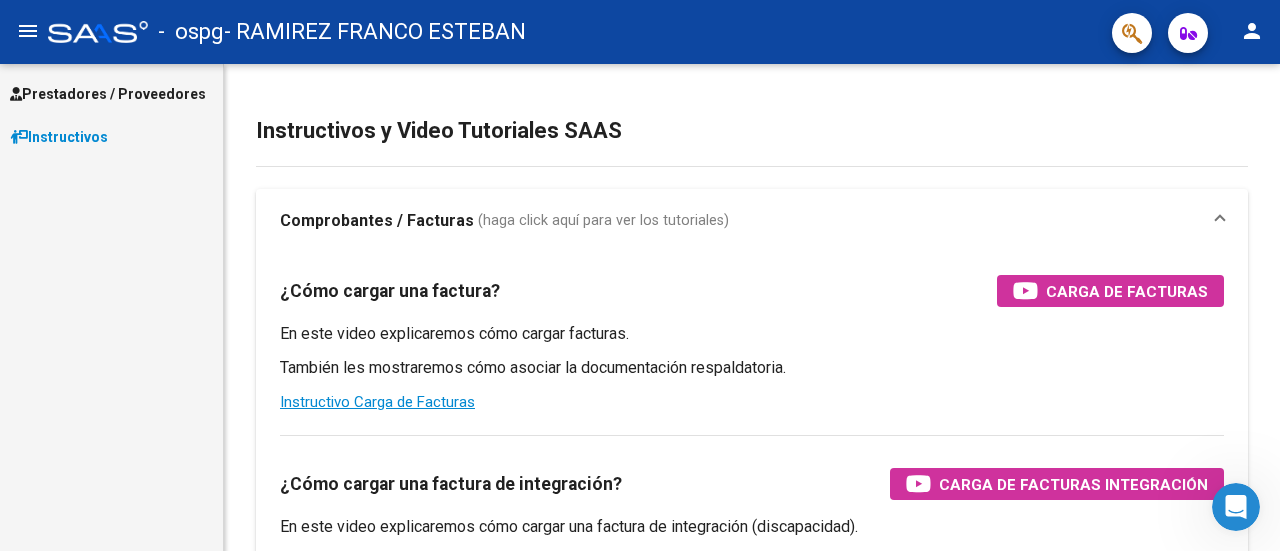 scroll, scrollTop: 0, scrollLeft: 0, axis: both 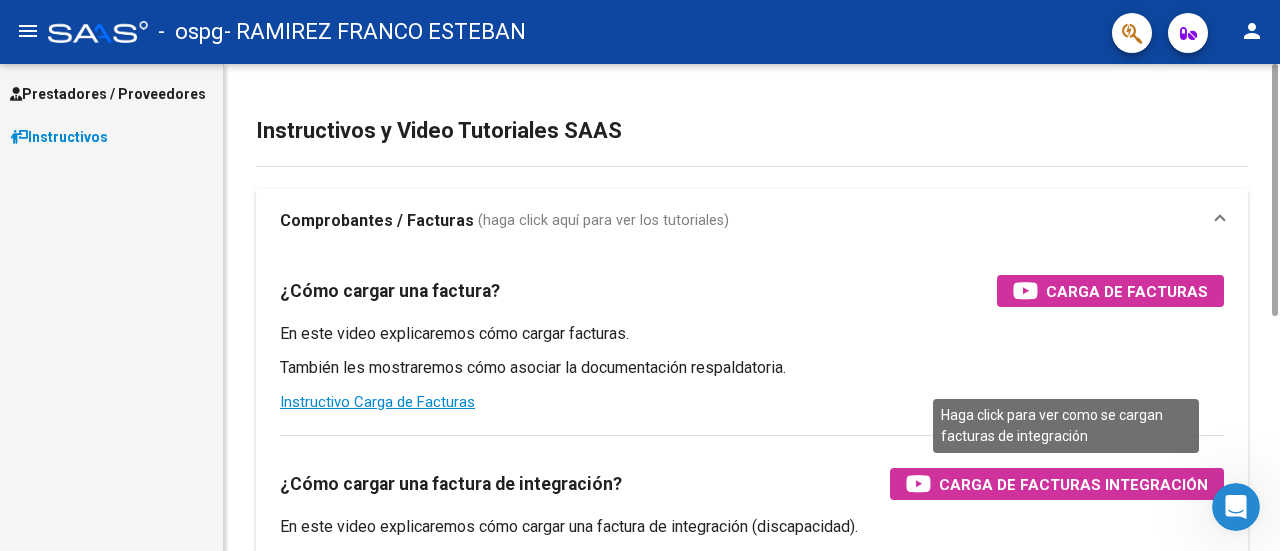 click on "Carga de Facturas Integración" at bounding box center (1073, 484) 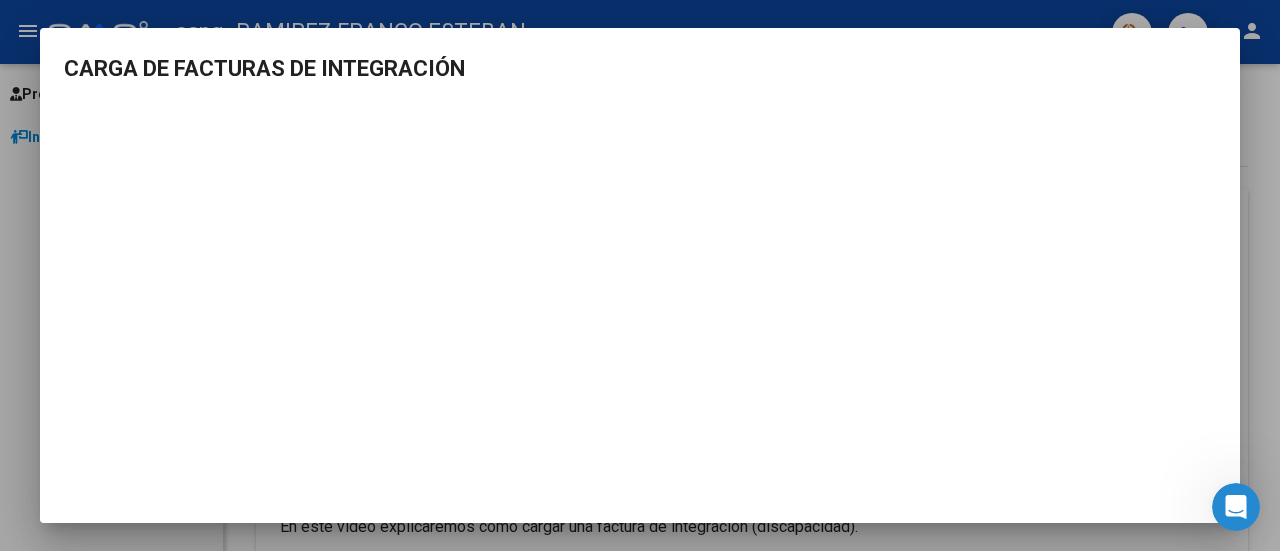click at bounding box center (640, 275) 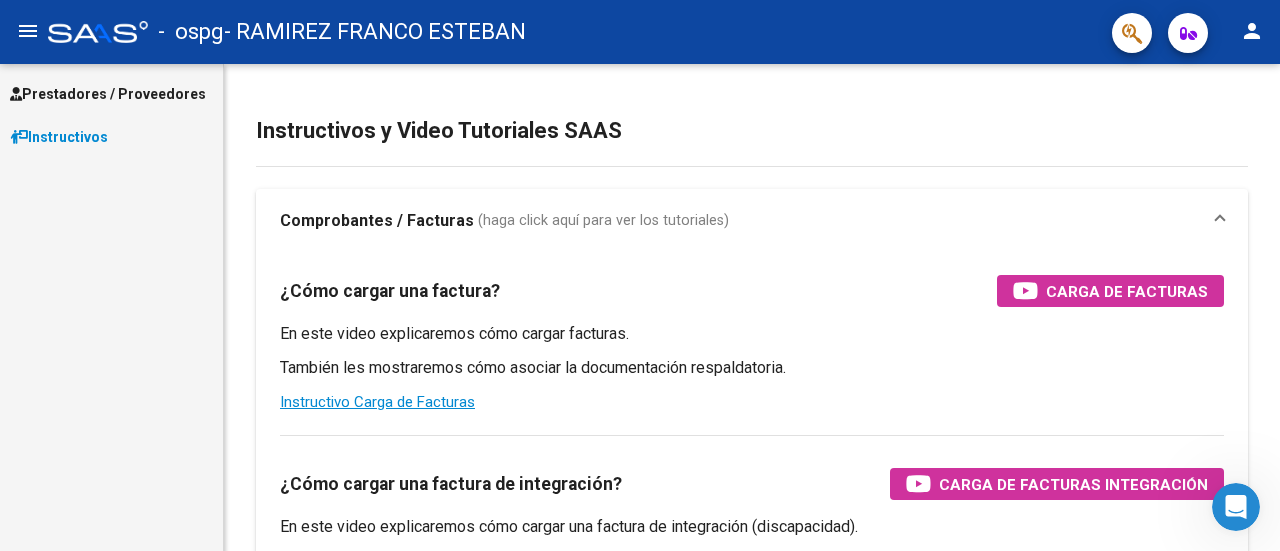 click on "Prestadores / Proveedores" at bounding box center (111, 93) 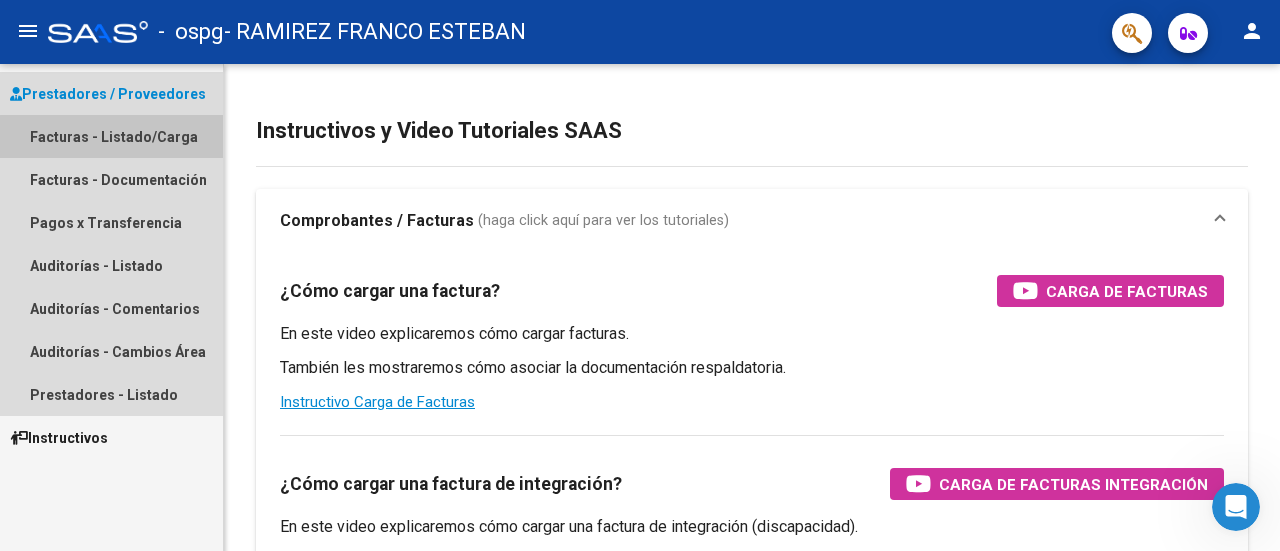 click on "Facturas - Listado/Carga" at bounding box center (111, 136) 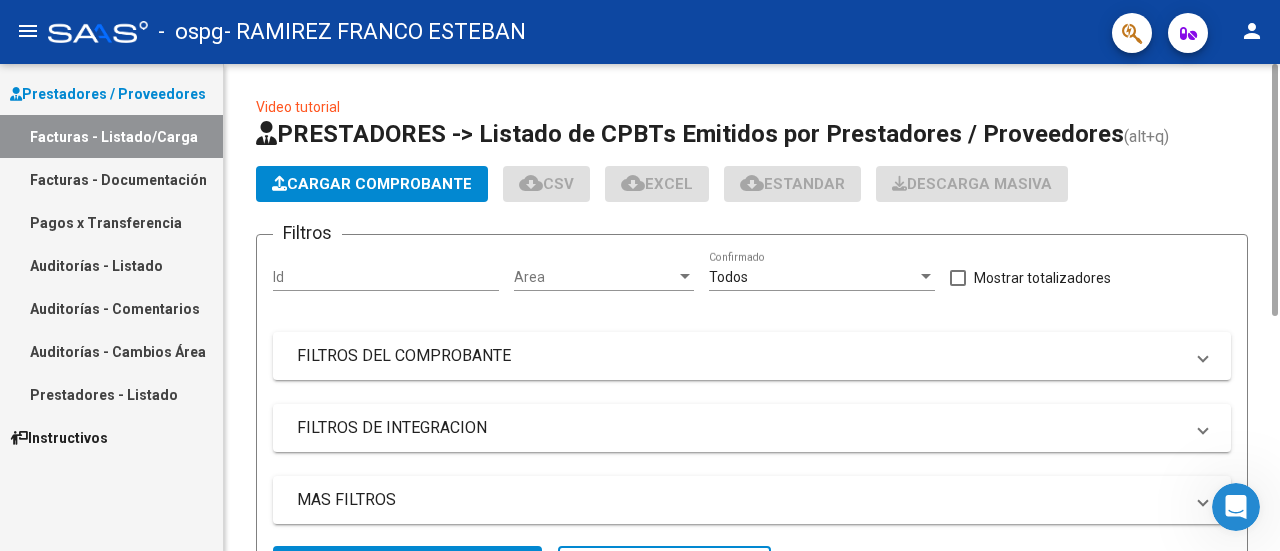 click on "Cargar Comprobante" 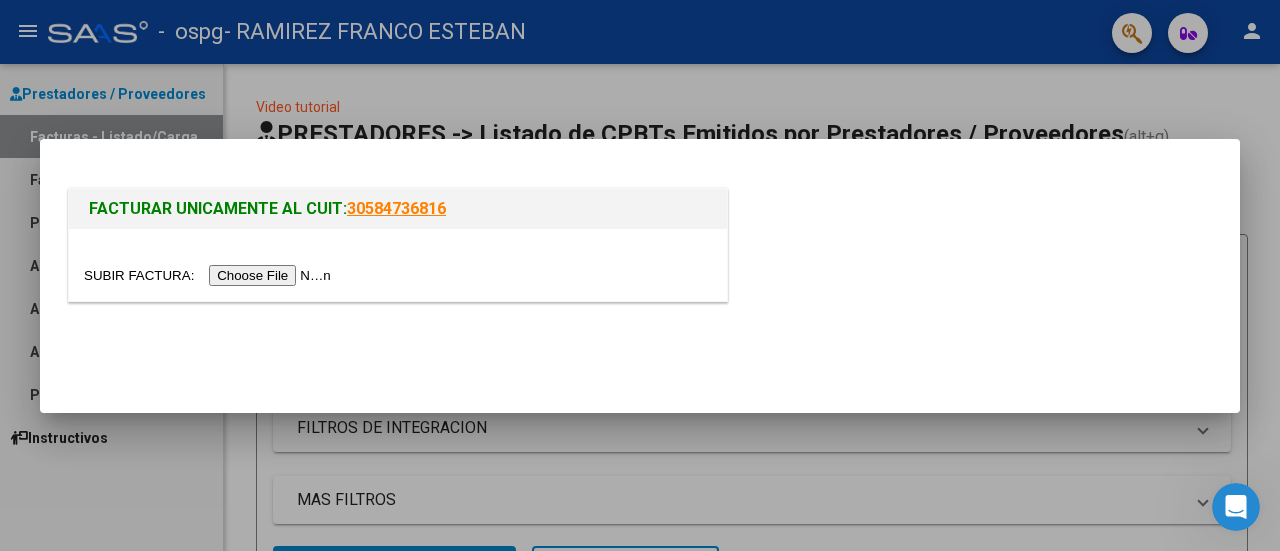 click at bounding box center (210, 275) 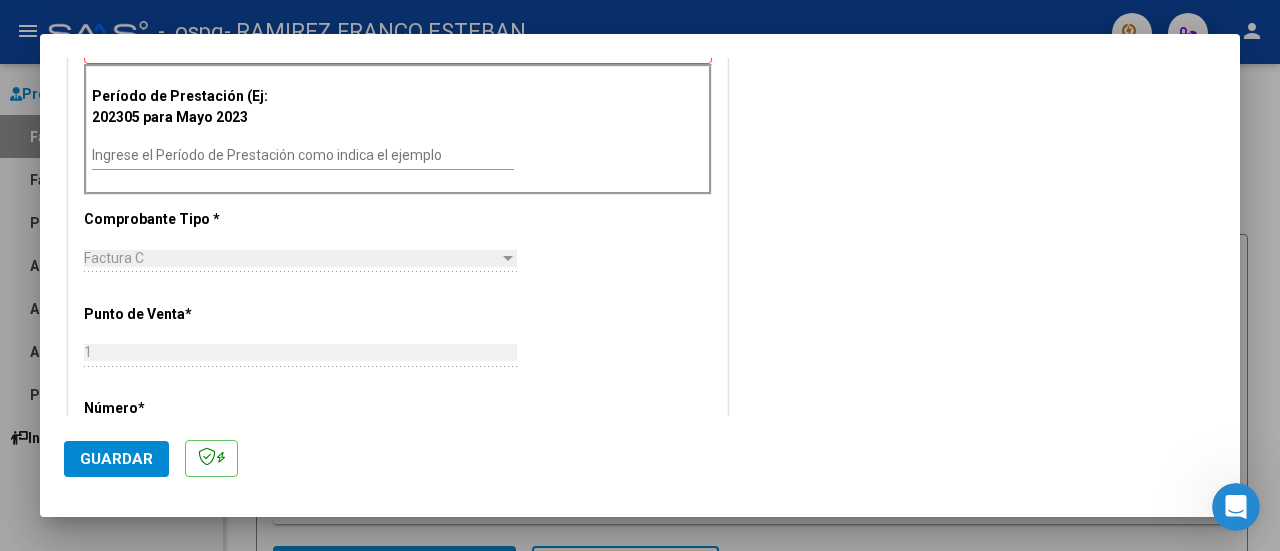 scroll, scrollTop: 566, scrollLeft: 0, axis: vertical 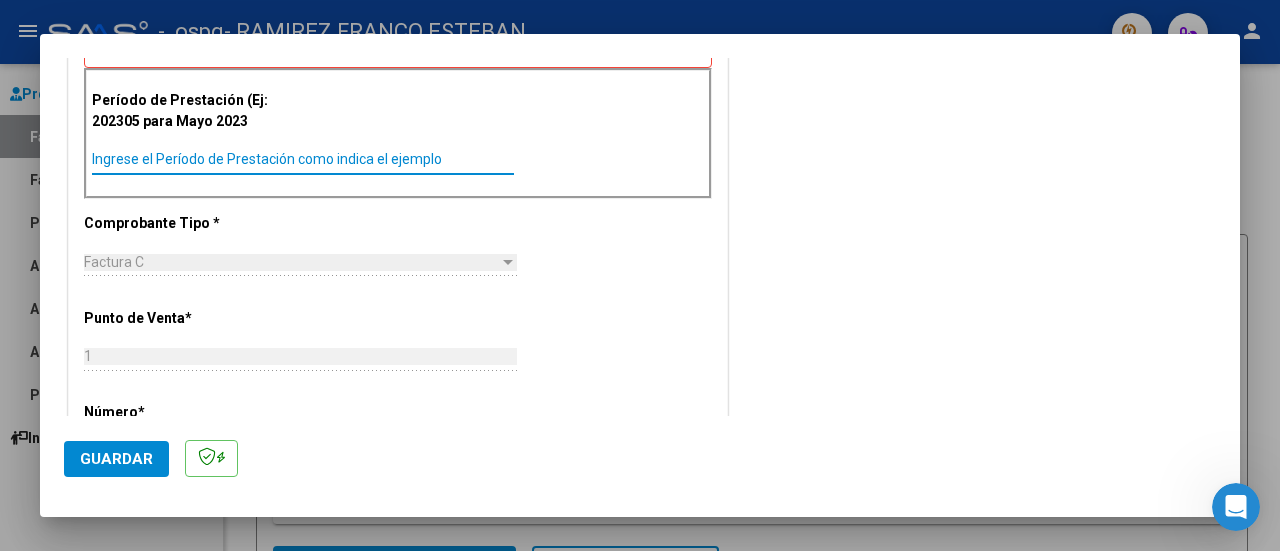 click on "Ingrese el Período de Prestación como indica el ejemplo" at bounding box center [303, 159] 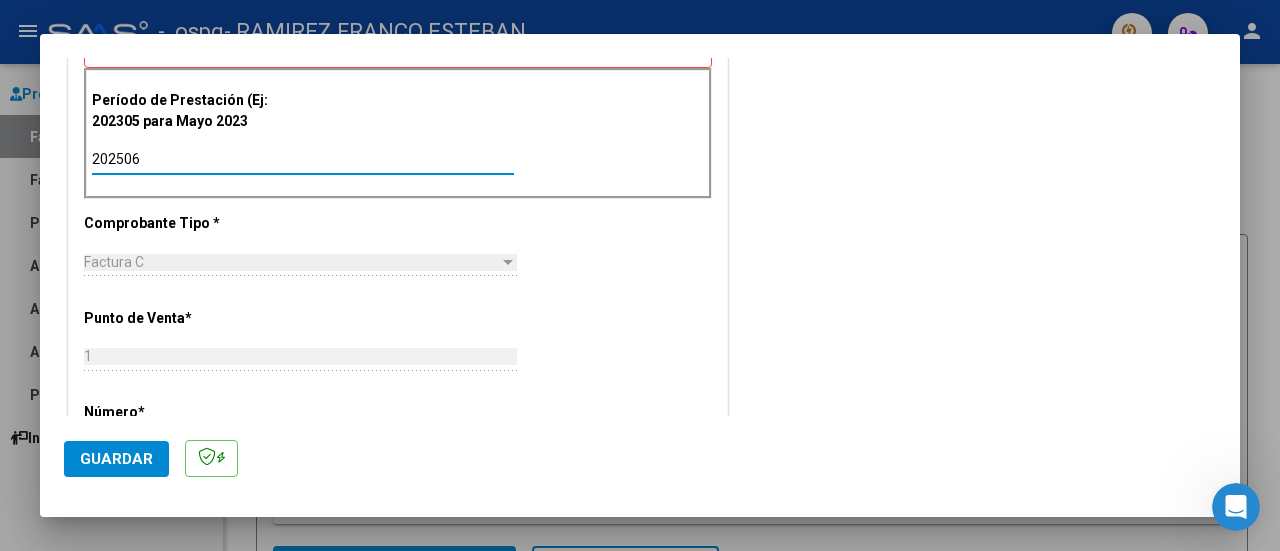type on "202506" 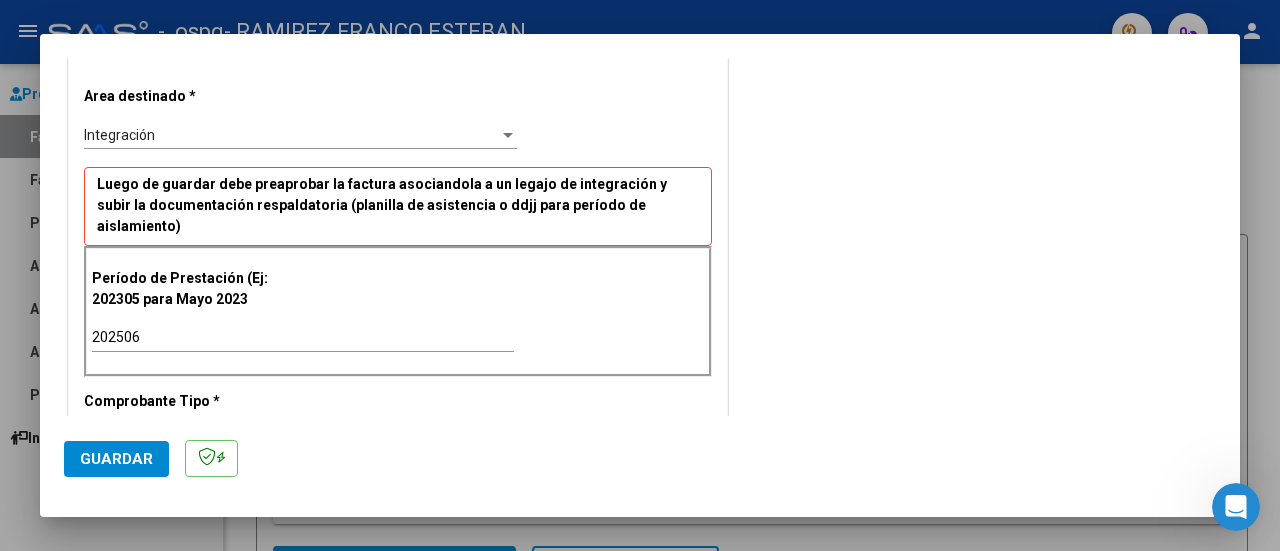 scroll, scrollTop: 391, scrollLeft: 0, axis: vertical 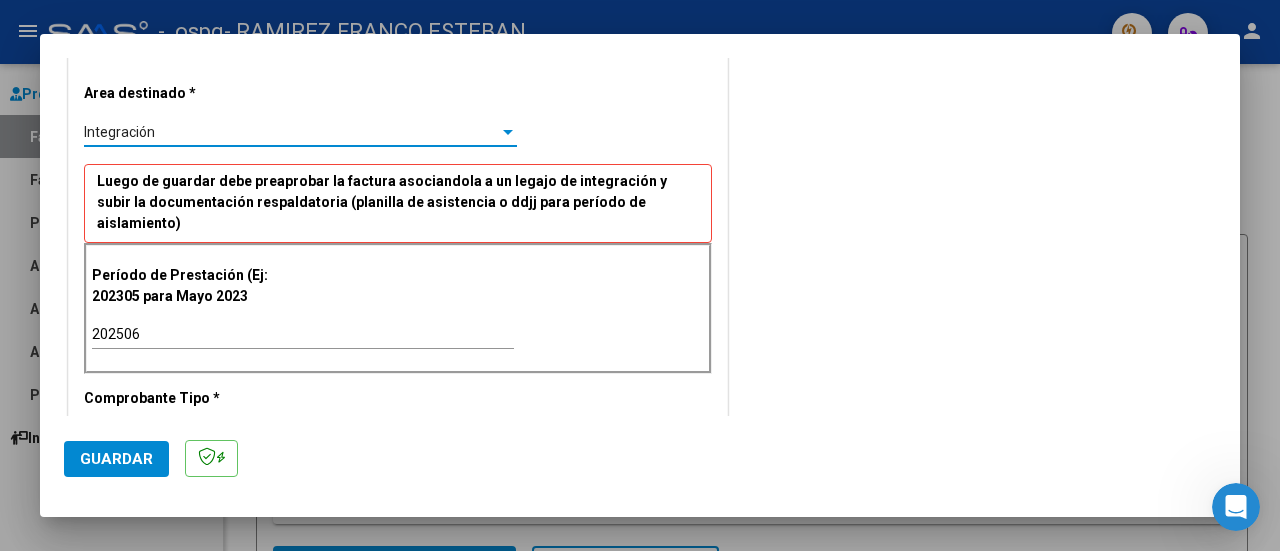 click at bounding box center [508, 132] 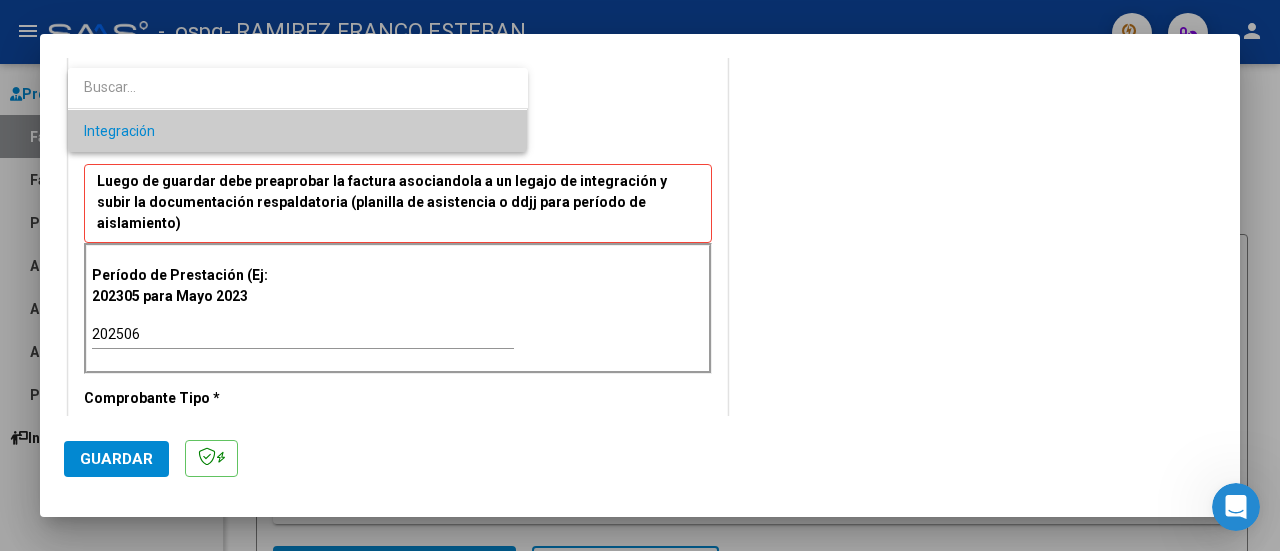 click on "Integración" at bounding box center (298, 131) 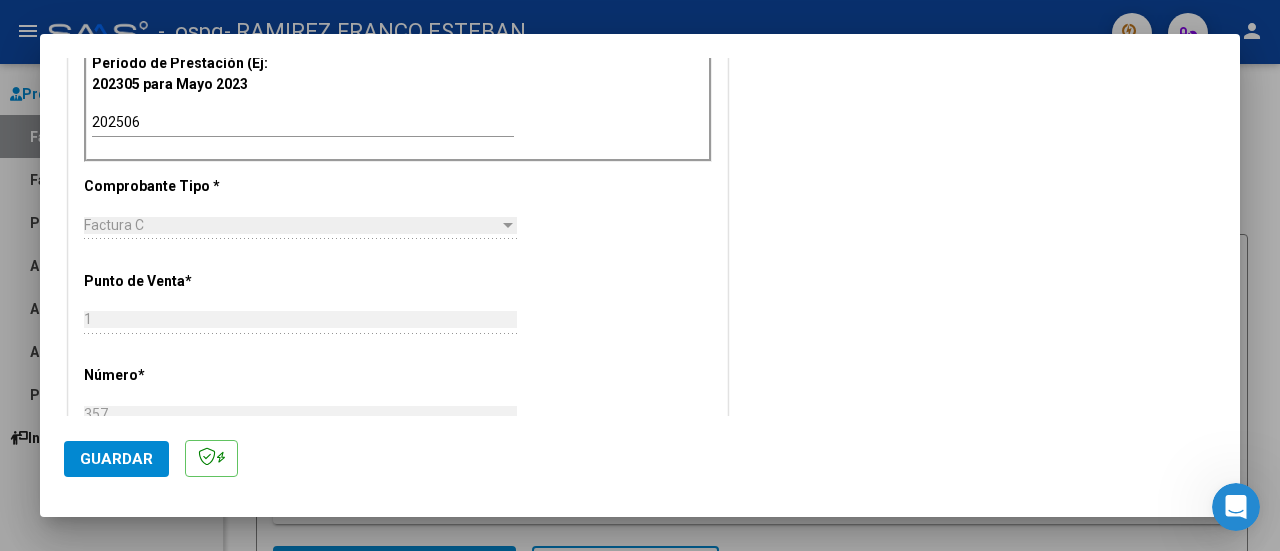 scroll, scrollTop: 636, scrollLeft: 0, axis: vertical 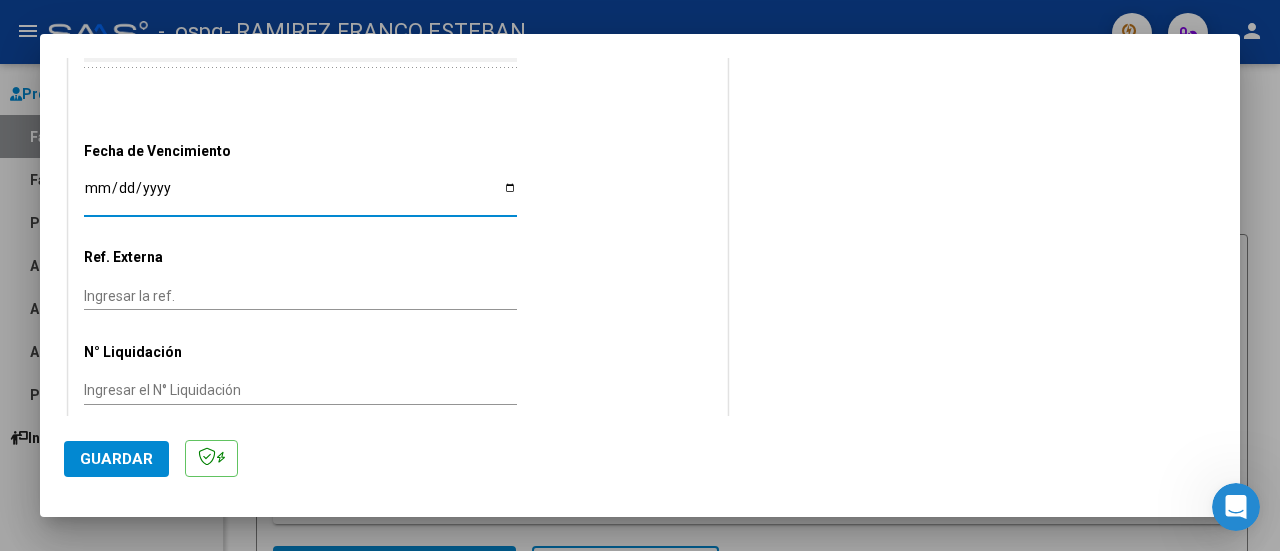 click on "Ingresar la fecha" at bounding box center (300, 195) 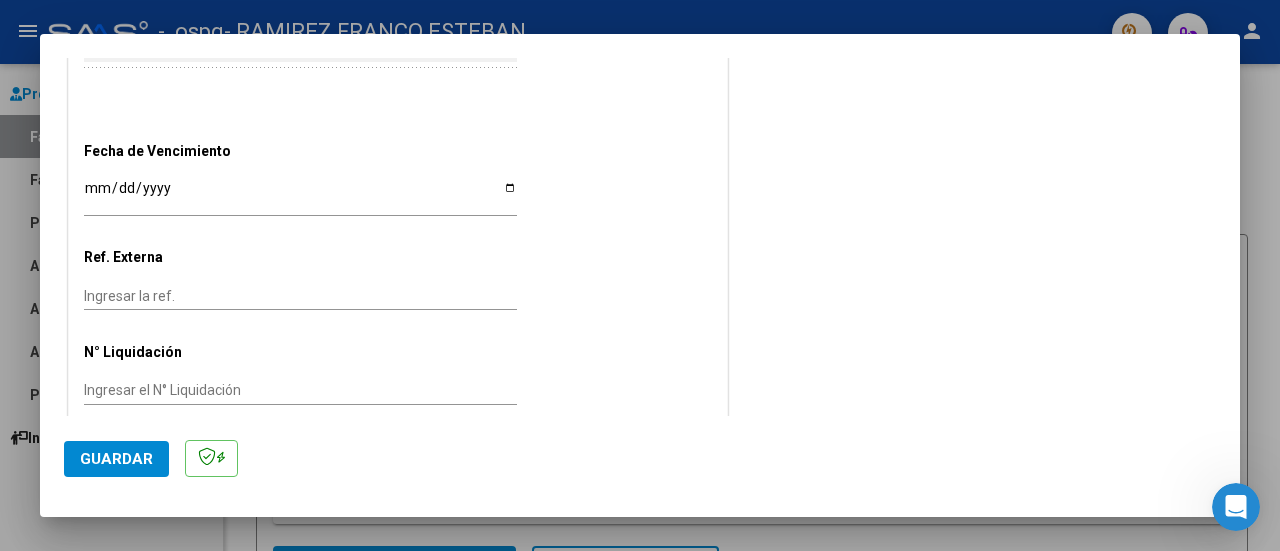 click on "CUIT * [CUIT] Ingresar CUIT ANALISIS PRESTADOR Area destinado * Integración Seleccionar Area Luego de guardar debe preaprobar la factura asociandola a un legajo de integración y subir la documentación respaldatoria (planilla de asistencia o ddjj para período de aislamiento) Período de Prestación (Ej: 202305 para Mayo 2023 202506 Ingrese el Período de Prestación como indica el ejemplo Comprobante Tipo * Factura C Seleccionar Tipo Punto de Venta * 1 Ingresar el Nro. Número * 357 Ingresar el Nro. Monto * $ 98.964,88 Ingresar el monto Fecha del Cpbt. * 2025-07-05 Ingresar la fecha CAE / CAEA (no ingrese CAI) 75277366196847 Ingresar el CAE o CAEA (no ingrese CAI) Fecha de Vencimiento Ingresar la fecha Ref. Externa Ingresar la ref. N° Liquidación Ingresar el N° Liquidación" at bounding box center (398, -260) 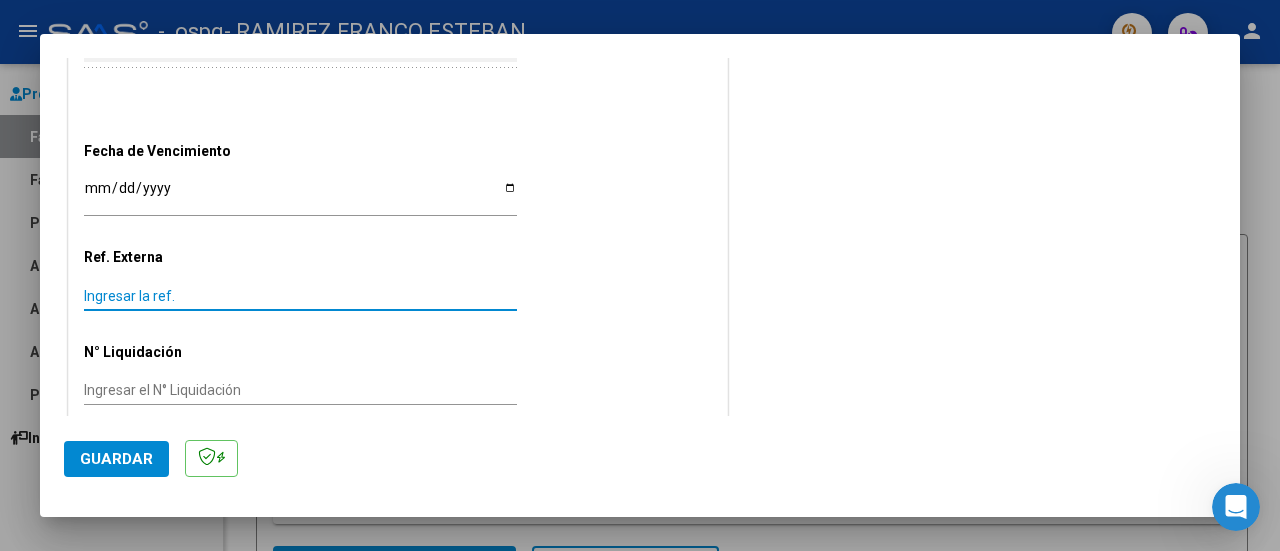 click on "Ingresar la ref." at bounding box center [300, 296] 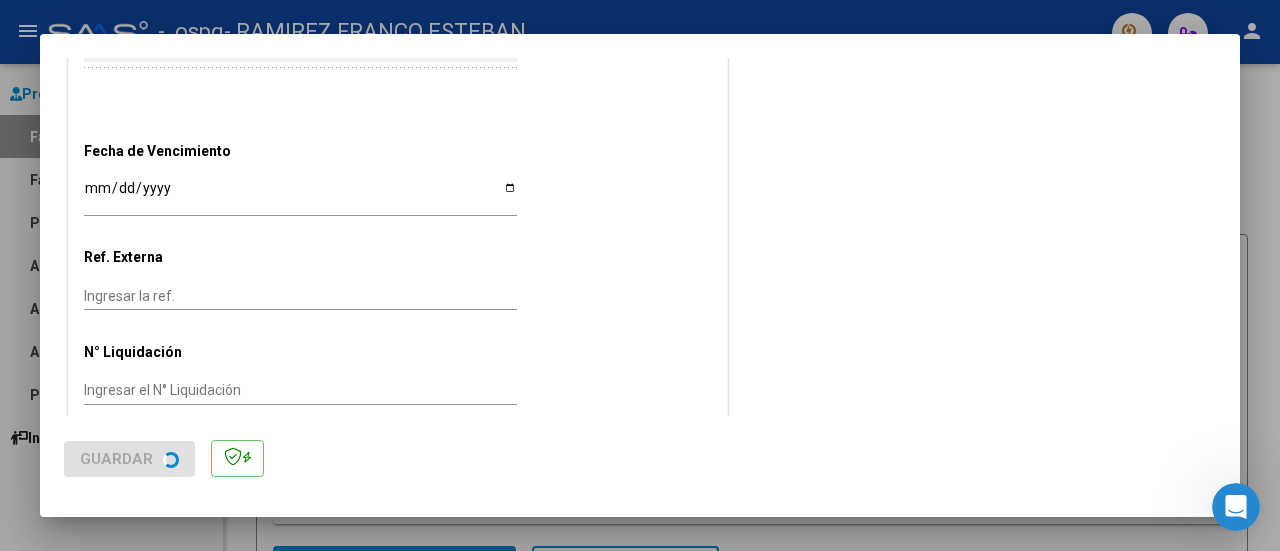 scroll, scrollTop: 0, scrollLeft: 0, axis: both 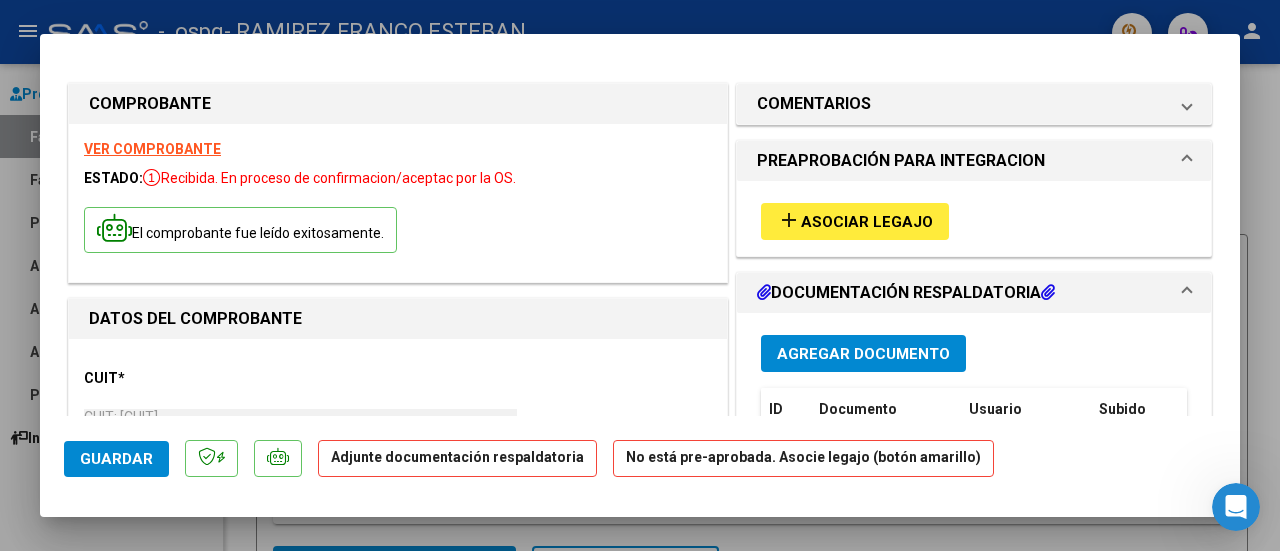 click on "Asociar Legajo" at bounding box center [867, 222] 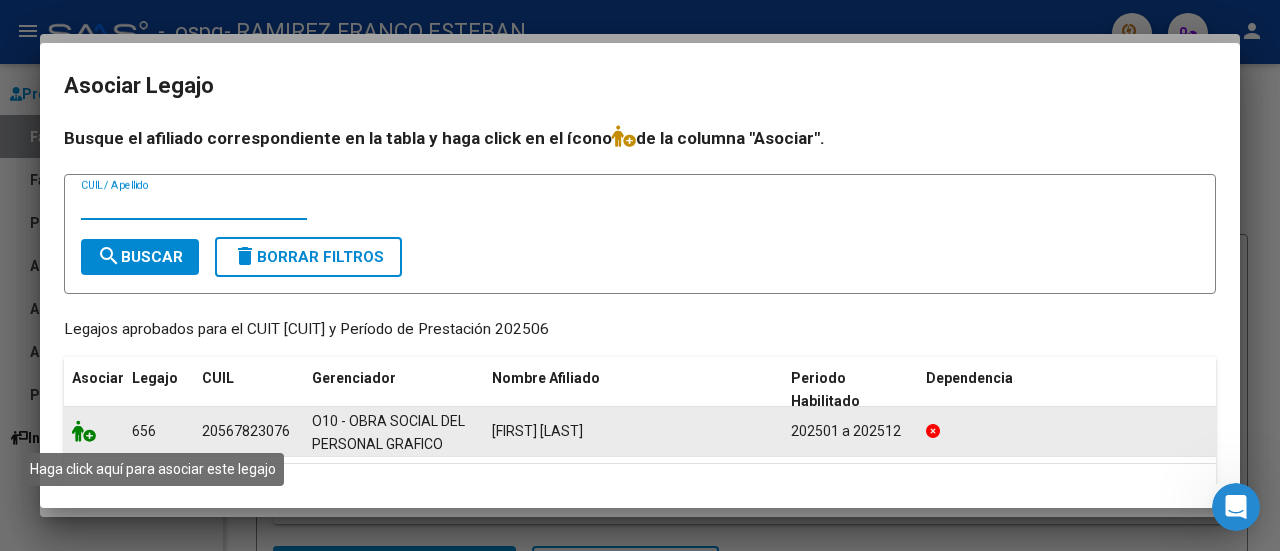 click 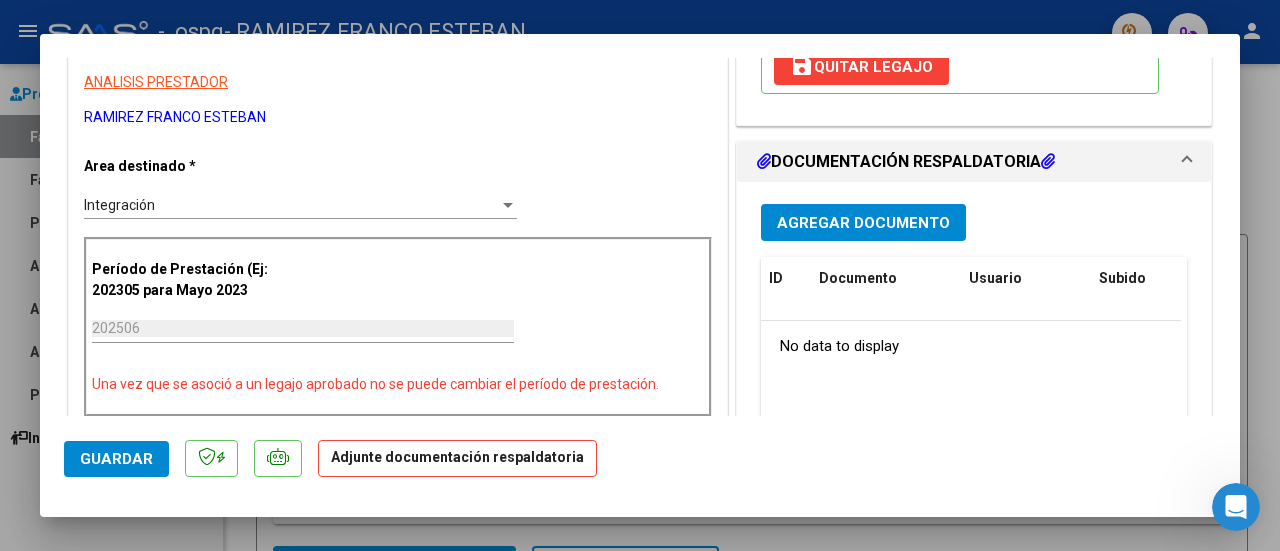 scroll, scrollTop: 408, scrollLeft: 0, axis: vertical 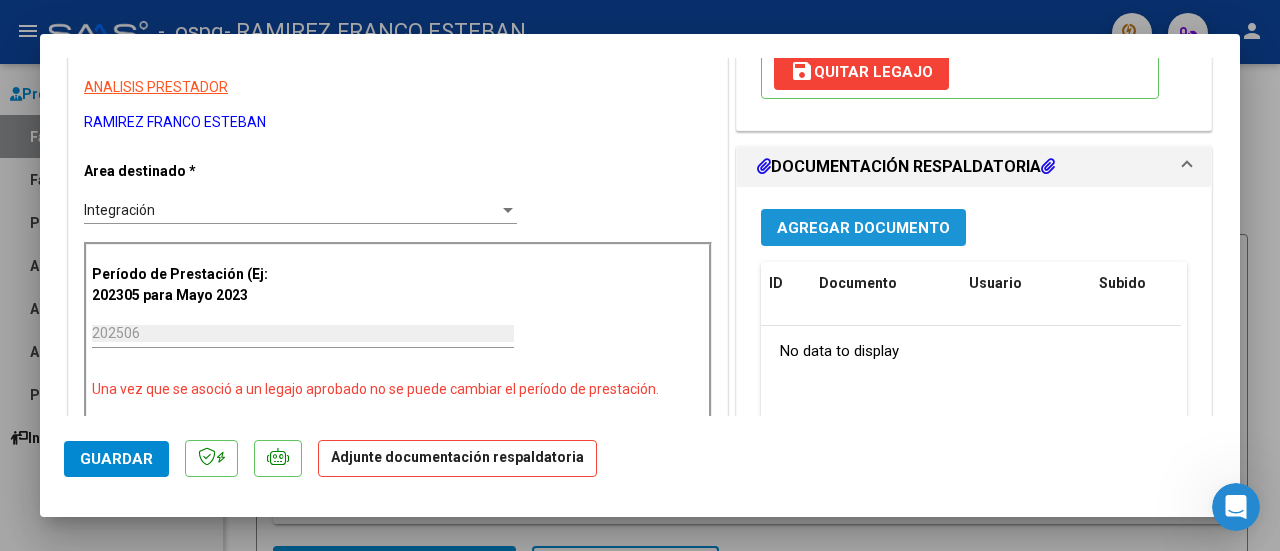 click on "Agregar Documento" at bounding box center [863, 227] 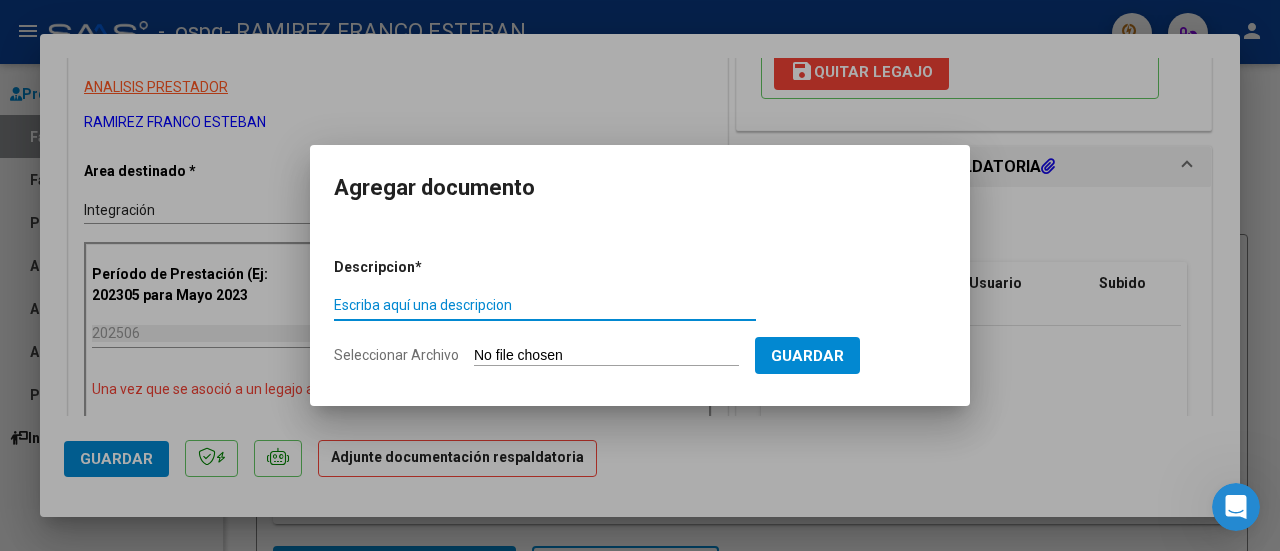 click on "Escriba aquí una descripcion" at bounding box center (545, 305) 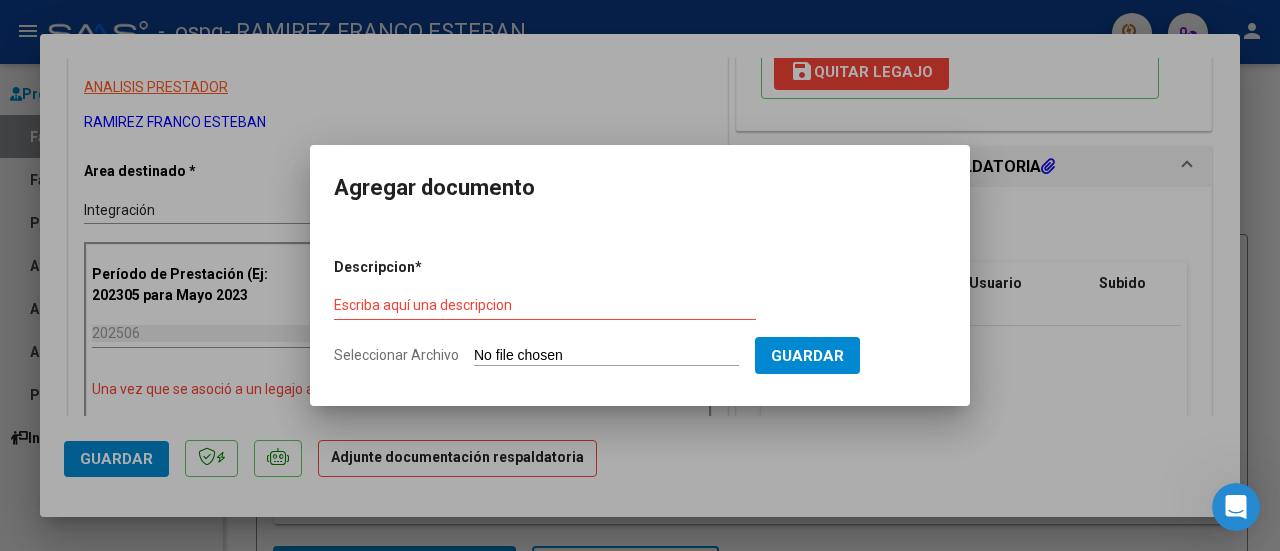 click on "Seleccionar Archivo" at bounding box center [606, 356] 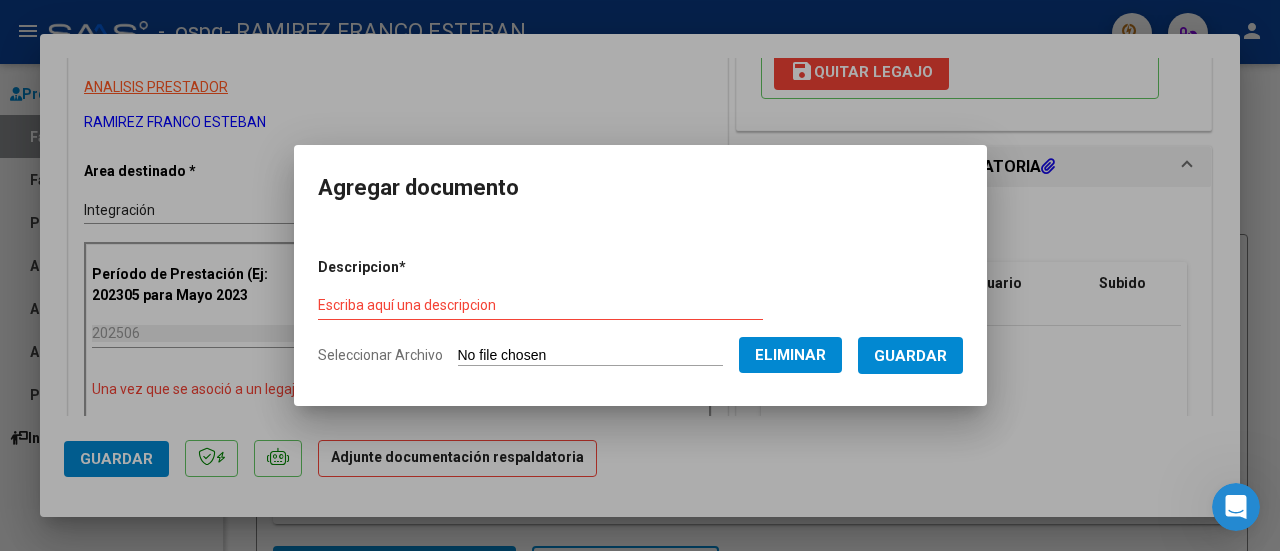 click on "Escriba aquí una descripcion" at bounding box center (540, 306) 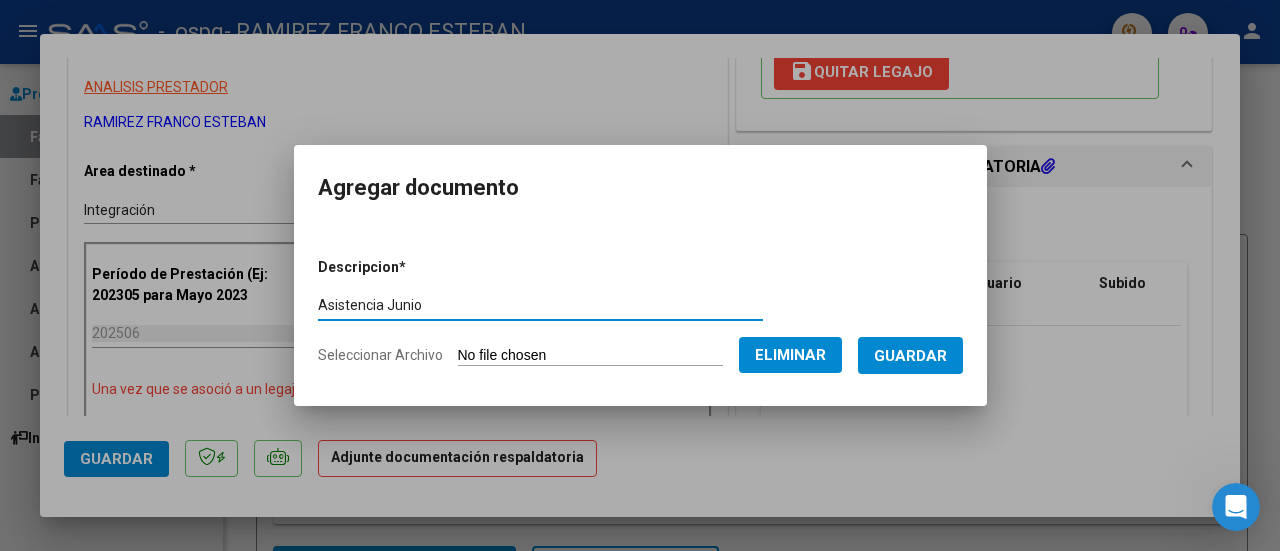 type on "Asistencia Junio" 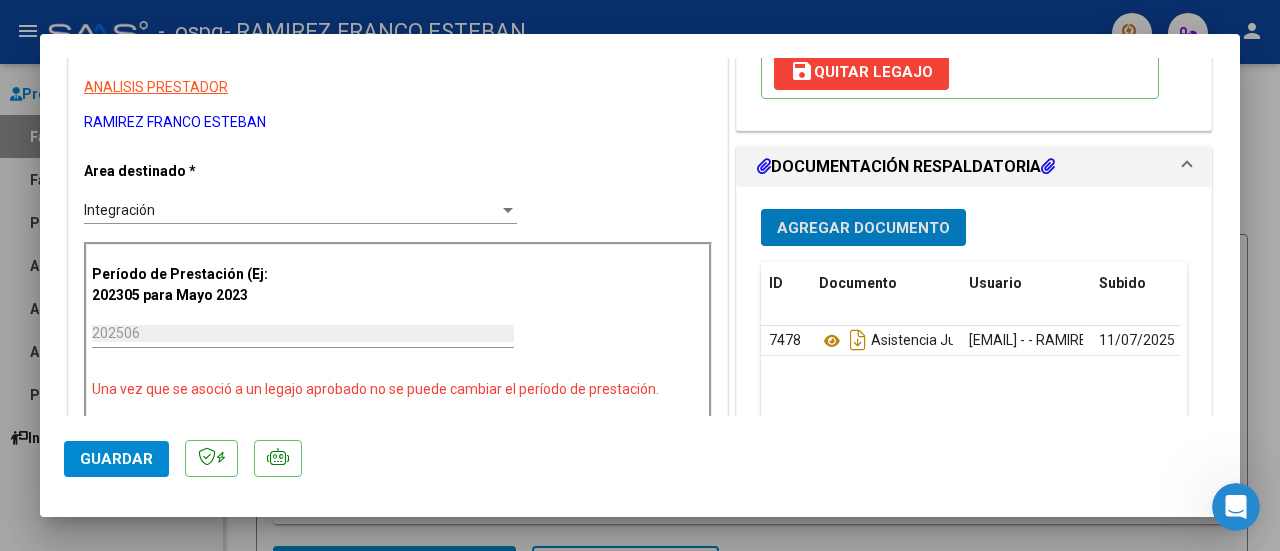 click on "Agregar Documento" at bounding box center (863, 228) 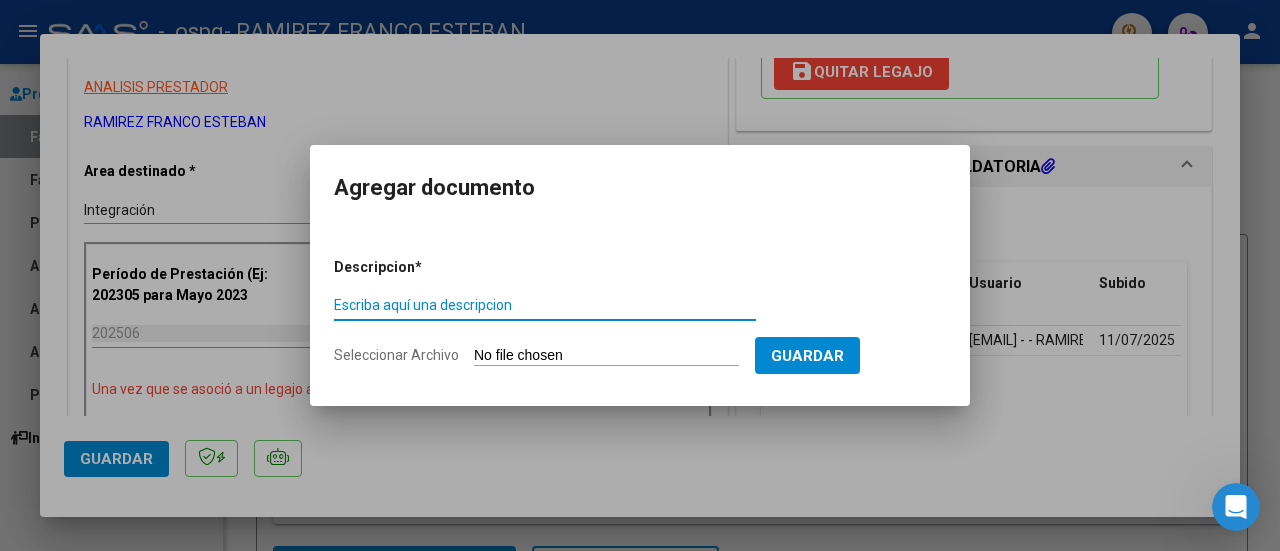 click on "Seleccionar Archivo" at bounding box center [606, 356] 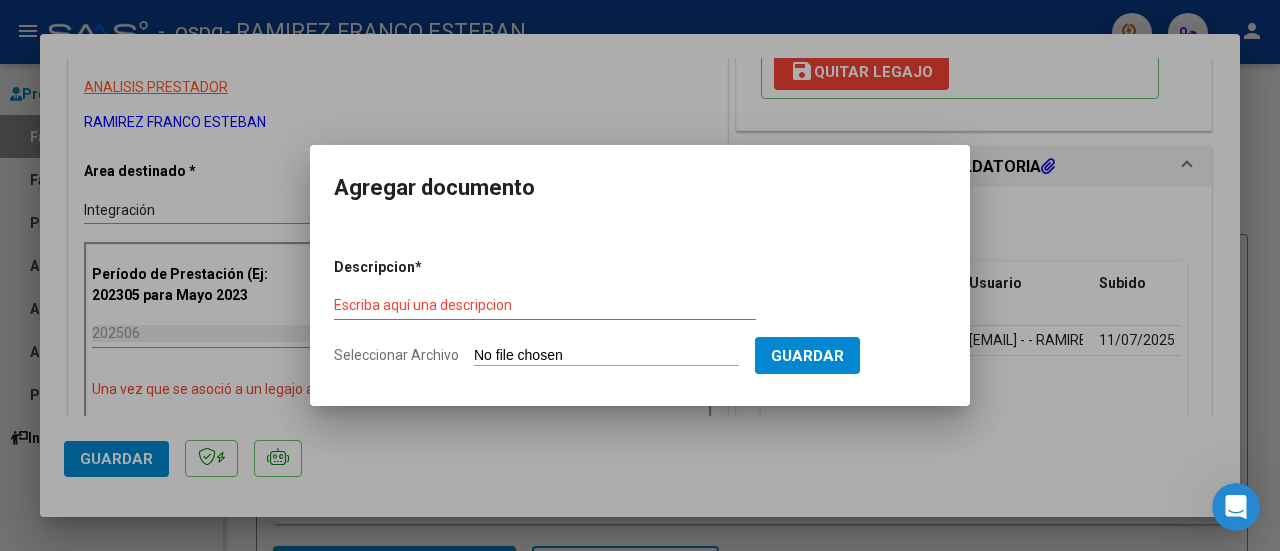 type on "C:\fakepath\[LAST] [FIRST]- Informe Semestral - Junio 2025.pdf" 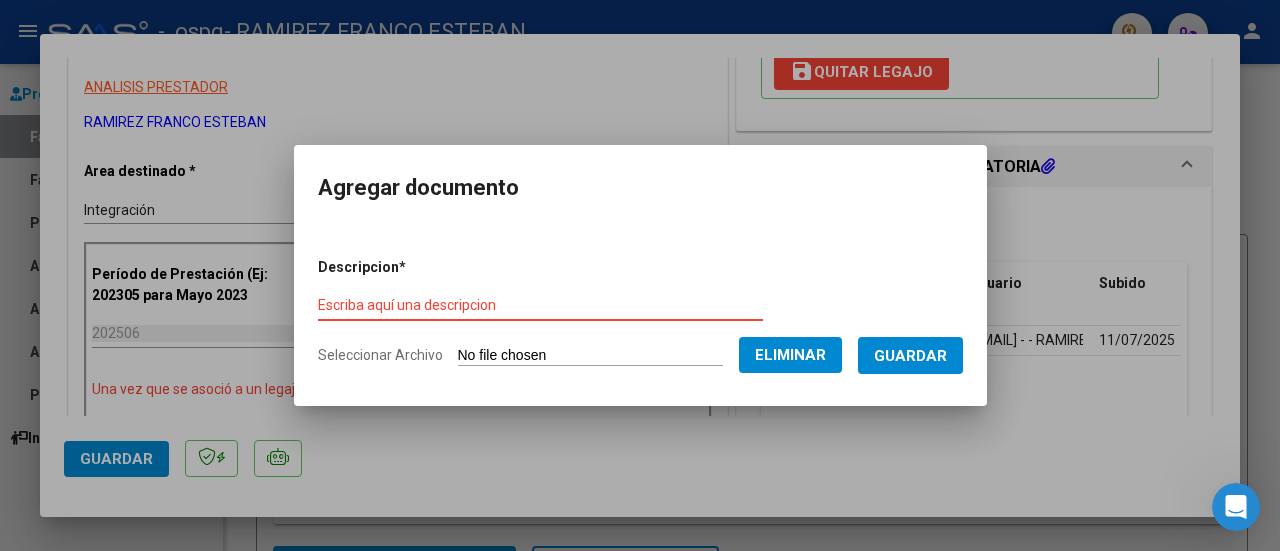 click on "Escriba aquí una descripcion" at bounding box center (540, 305) 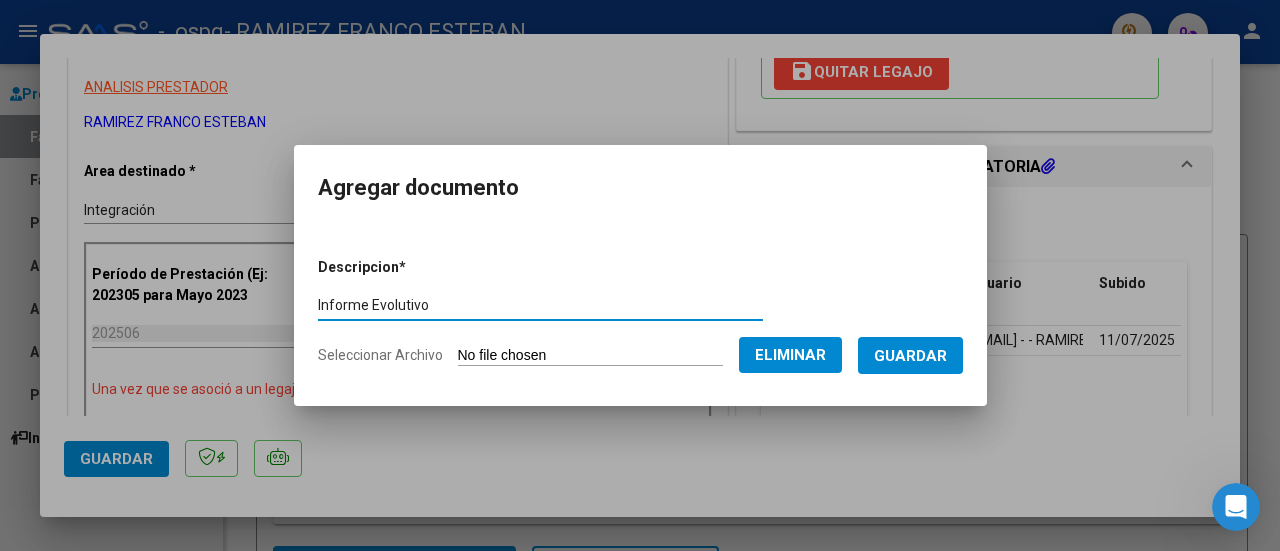 type on "Informe Evolutivo" 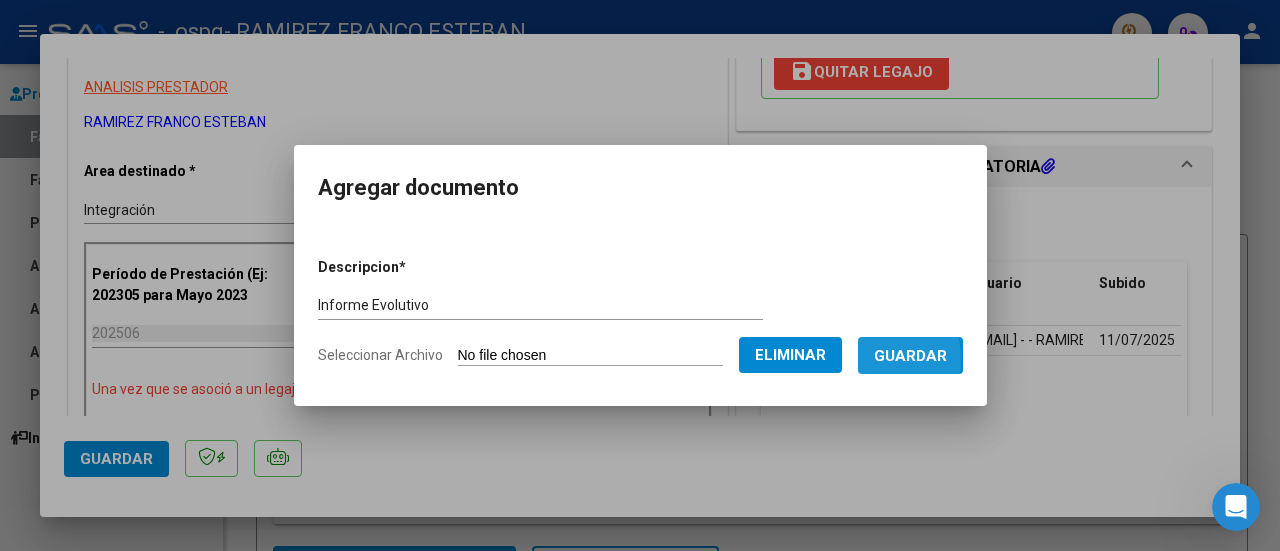 click on "Guardar" at bounding box center (910, 356) 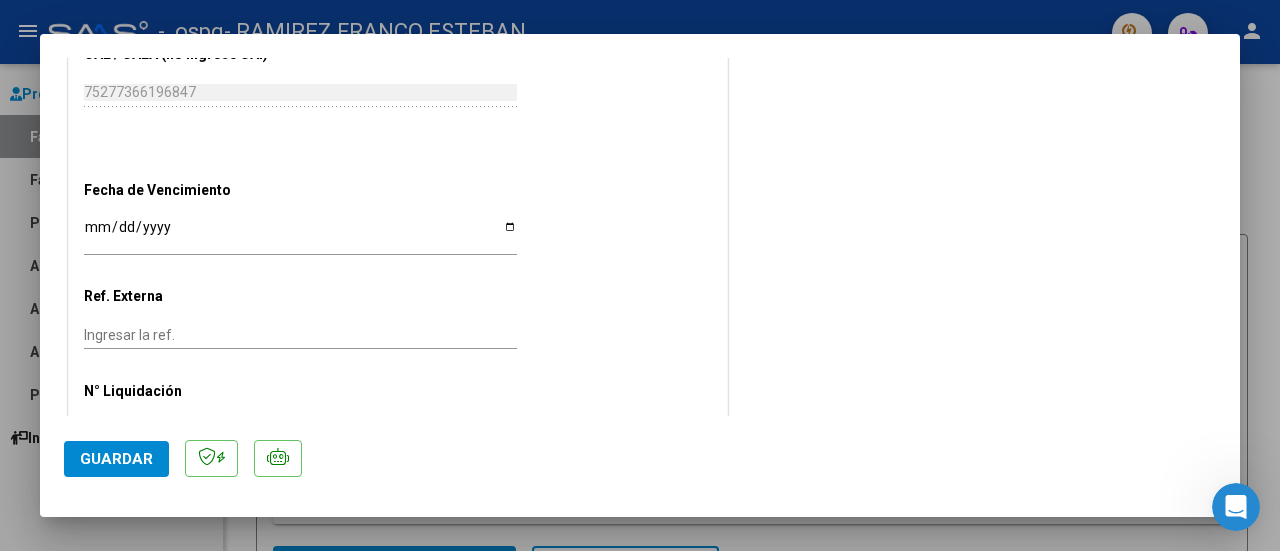scroll, scrollTop: 1323, scrollLeft: 0, axis: vertical 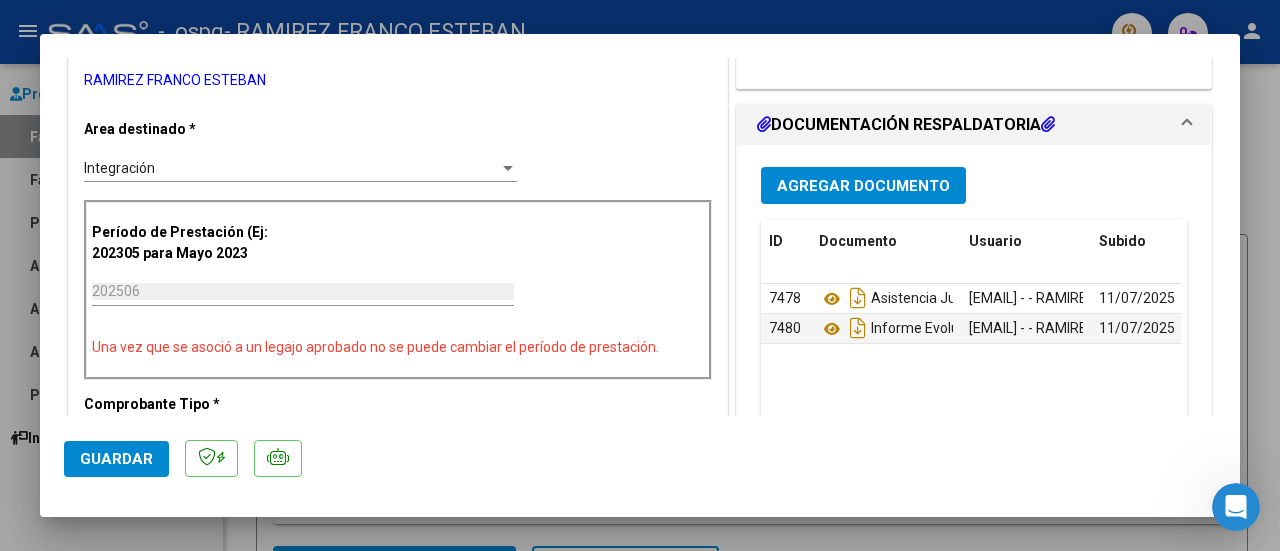click at bounding box center (1187, 125) 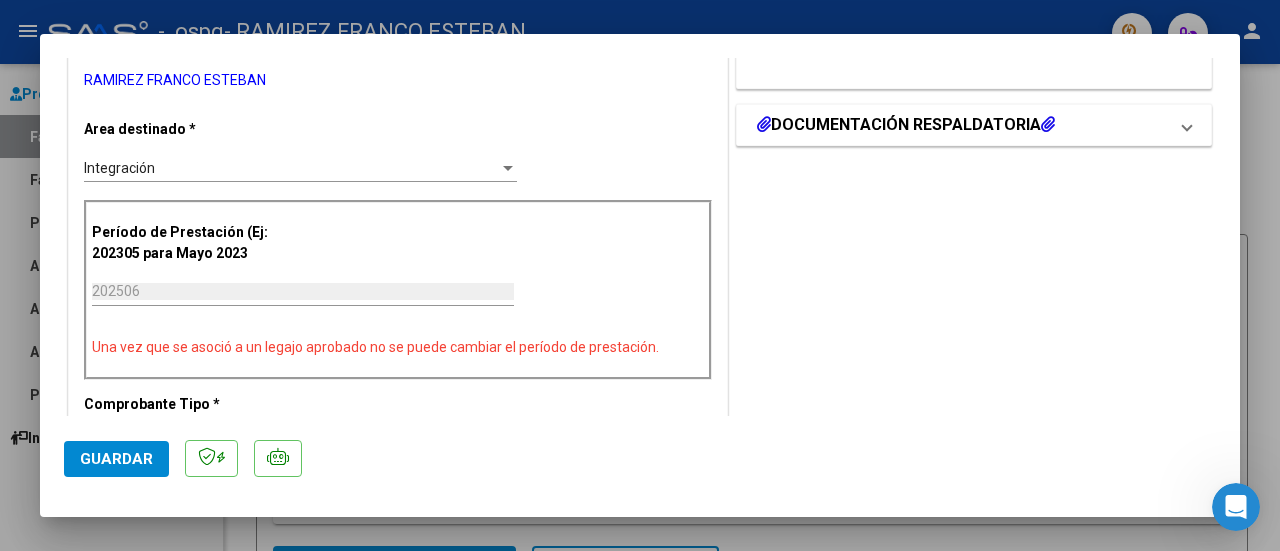 click at bounding box center (1187, 125) 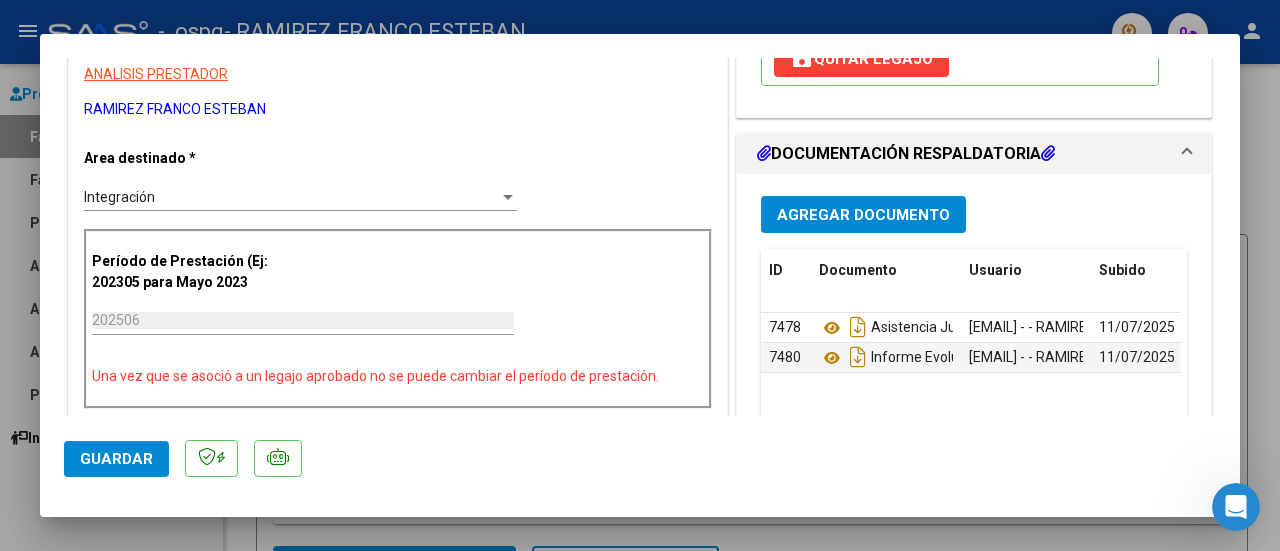 scroll, scrollTop: 533, scrollLeft: 0, axis: vertical 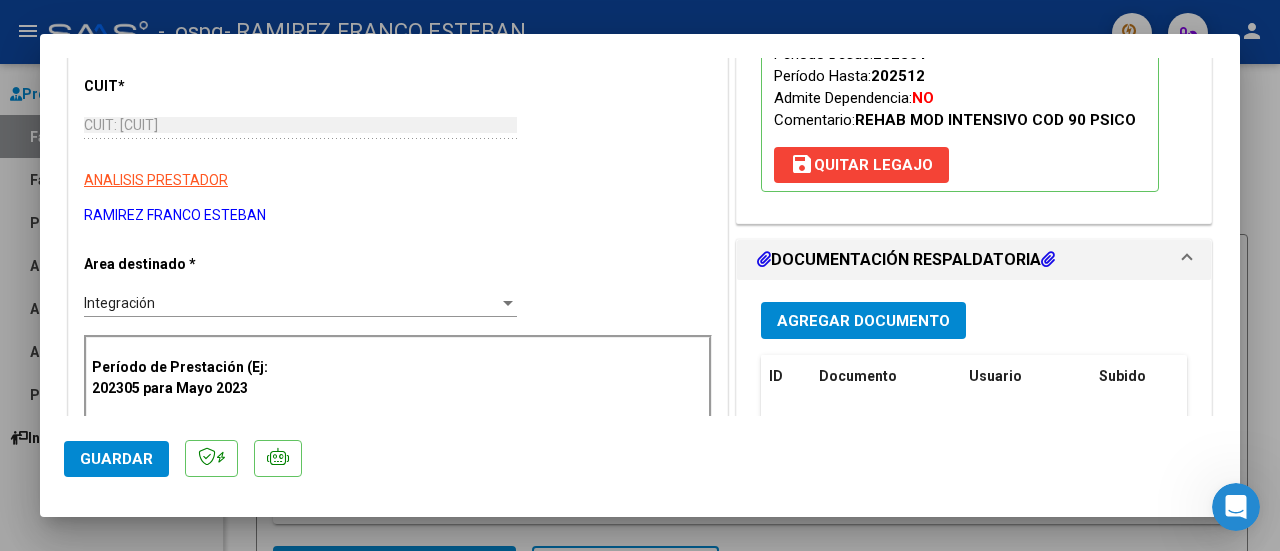 click on "DOCUMENTACIÓN RESPALDATORIA" at bounding box center (974, 260) 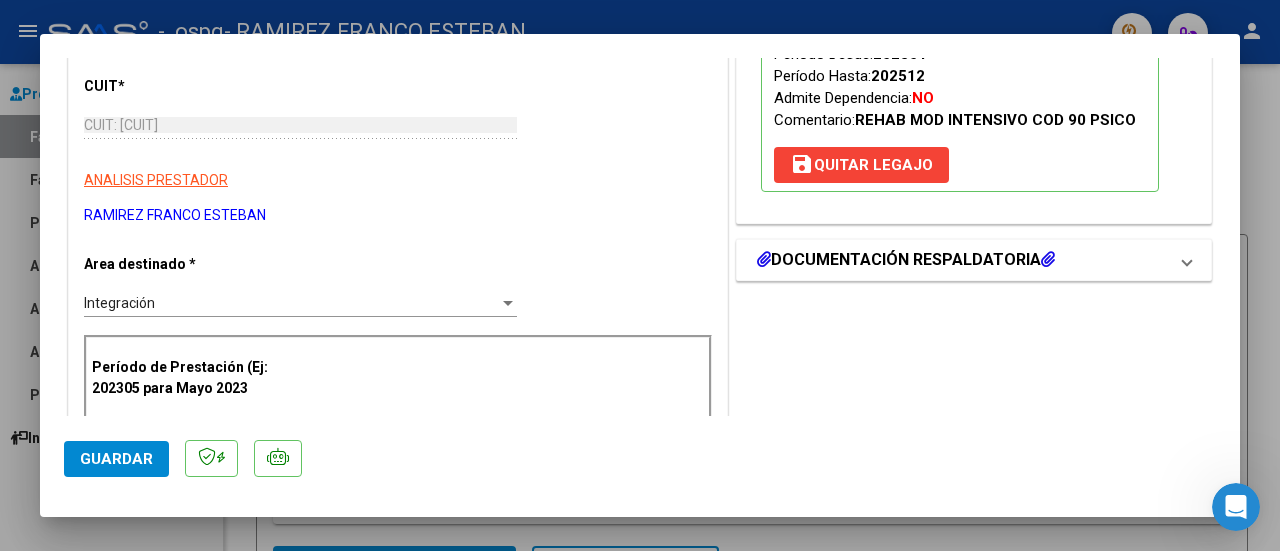click on "DOCUMENTACIÓN RESPALDATORIA" at bounding box center (974, 260) 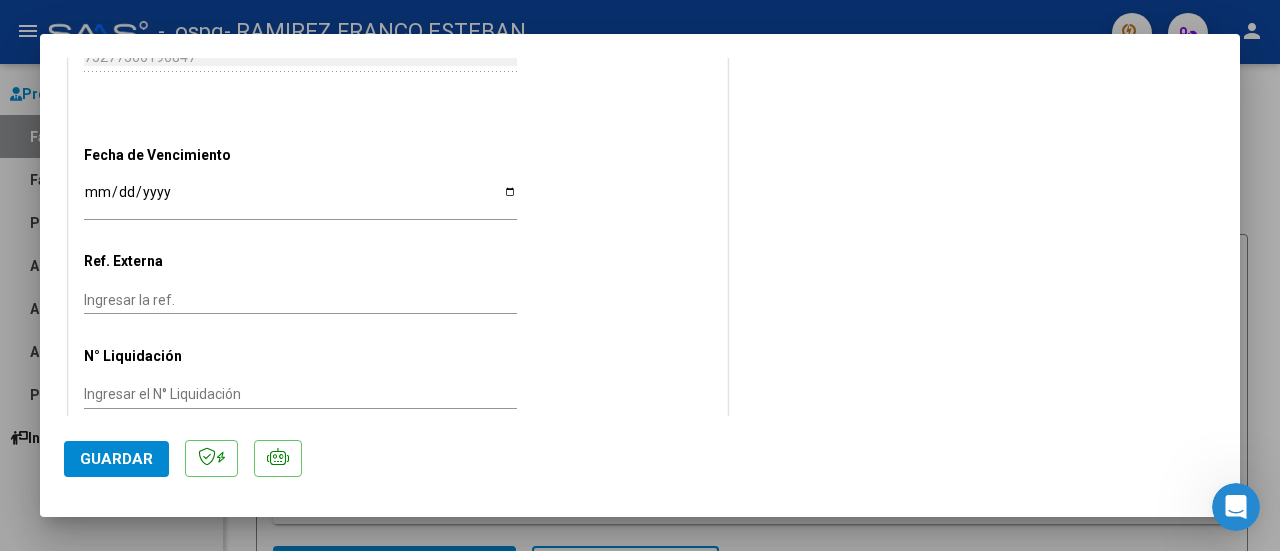 scroll, scrollTop: 1323, scrollLeft: 0, axis: vertical 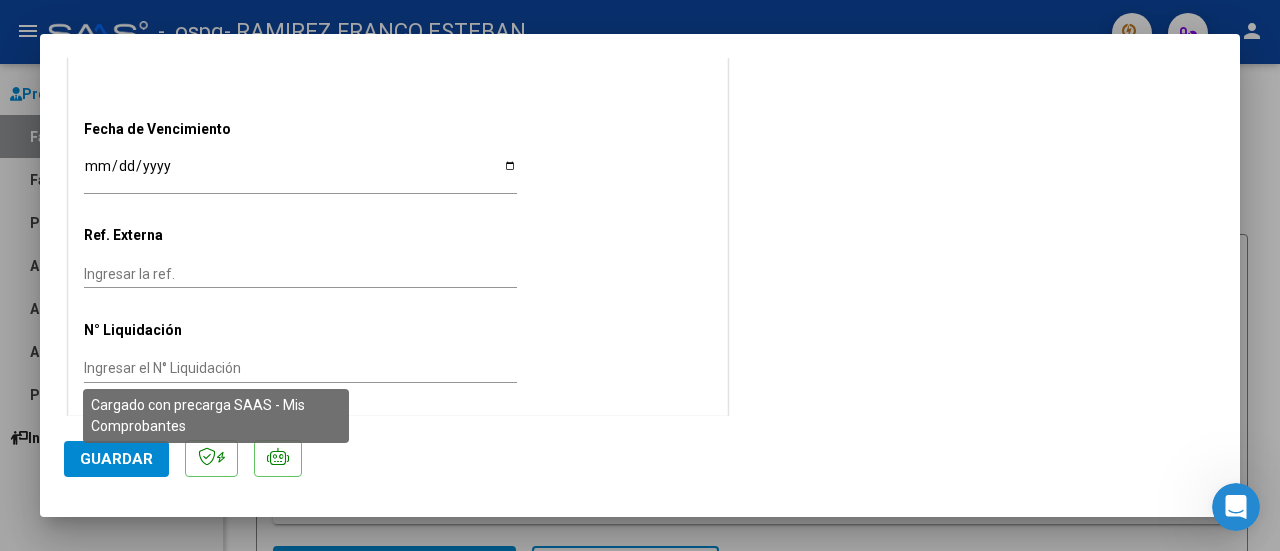 click 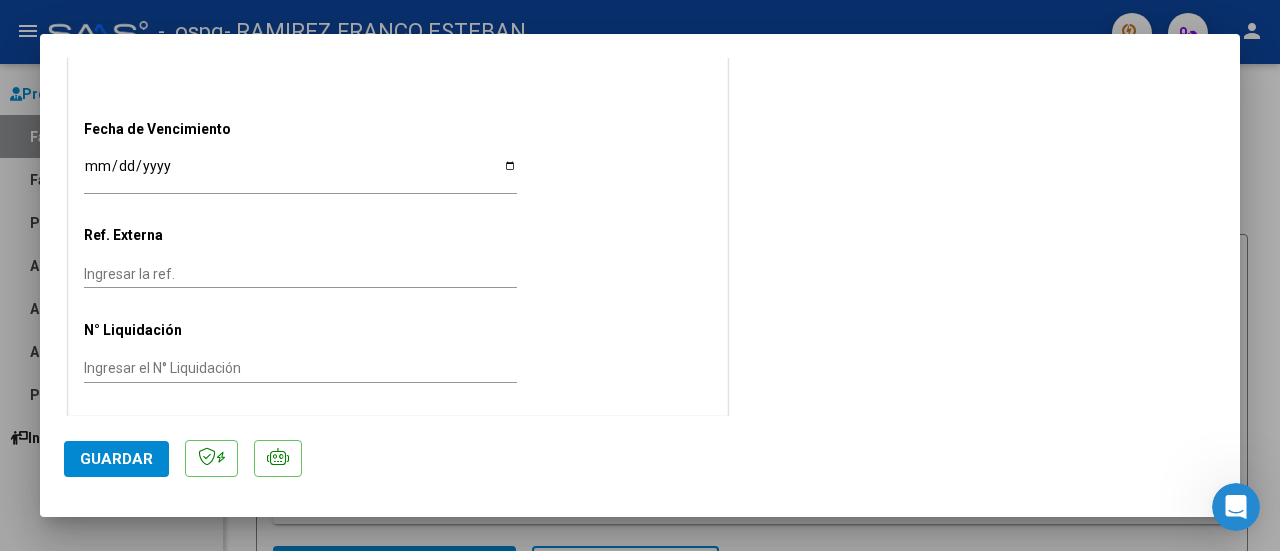 click 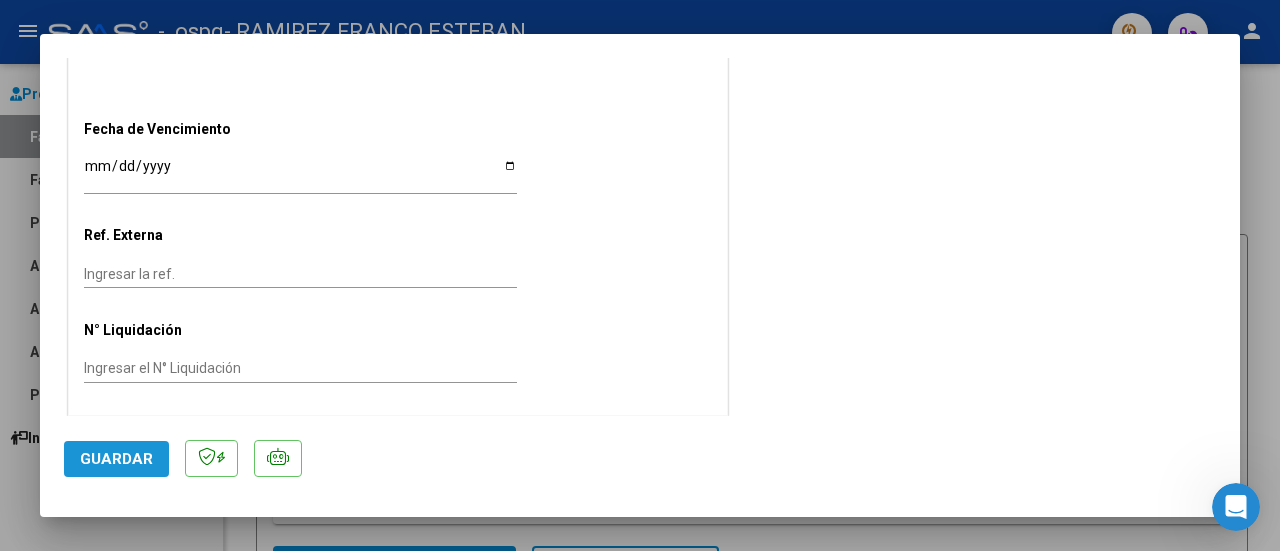 click on "Guardar" 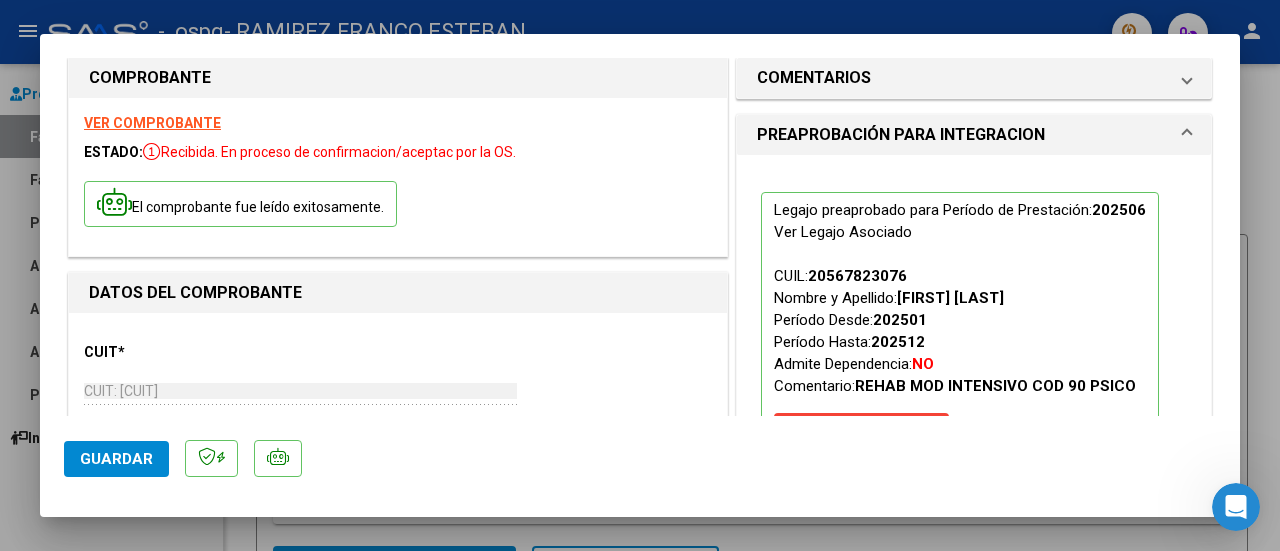 scroll, scrollTop: 0, scrollLeft: 0, axis: both 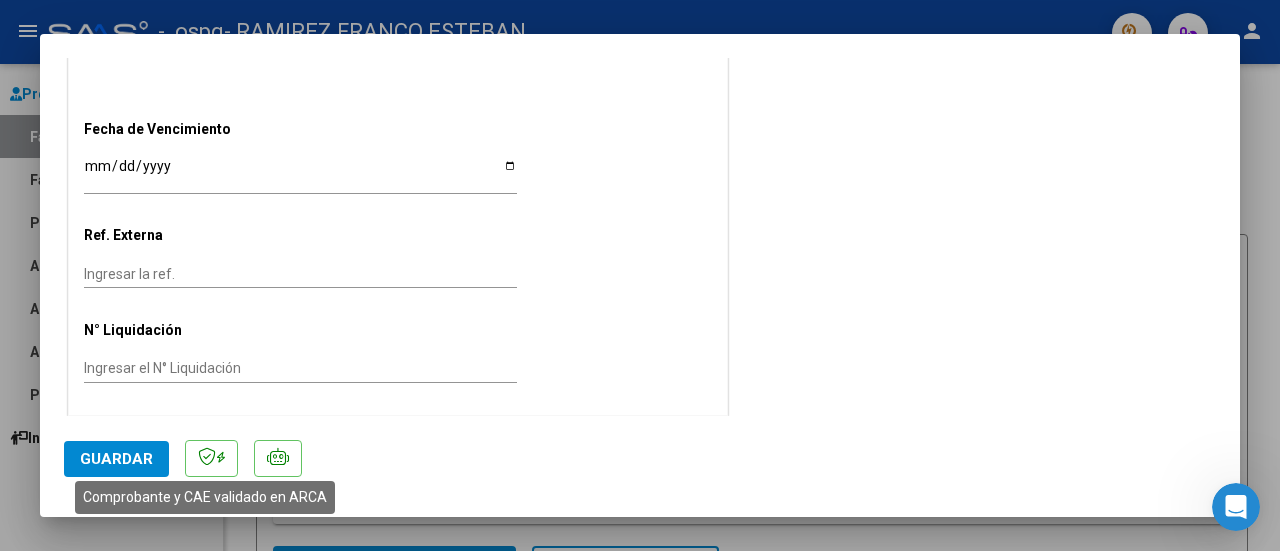 click 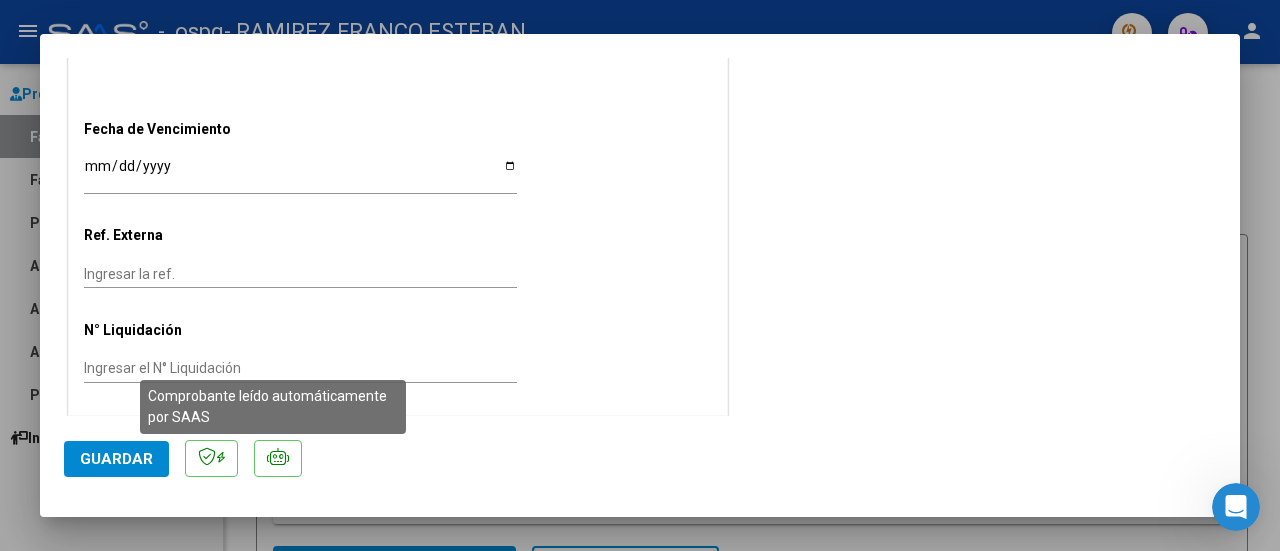 click 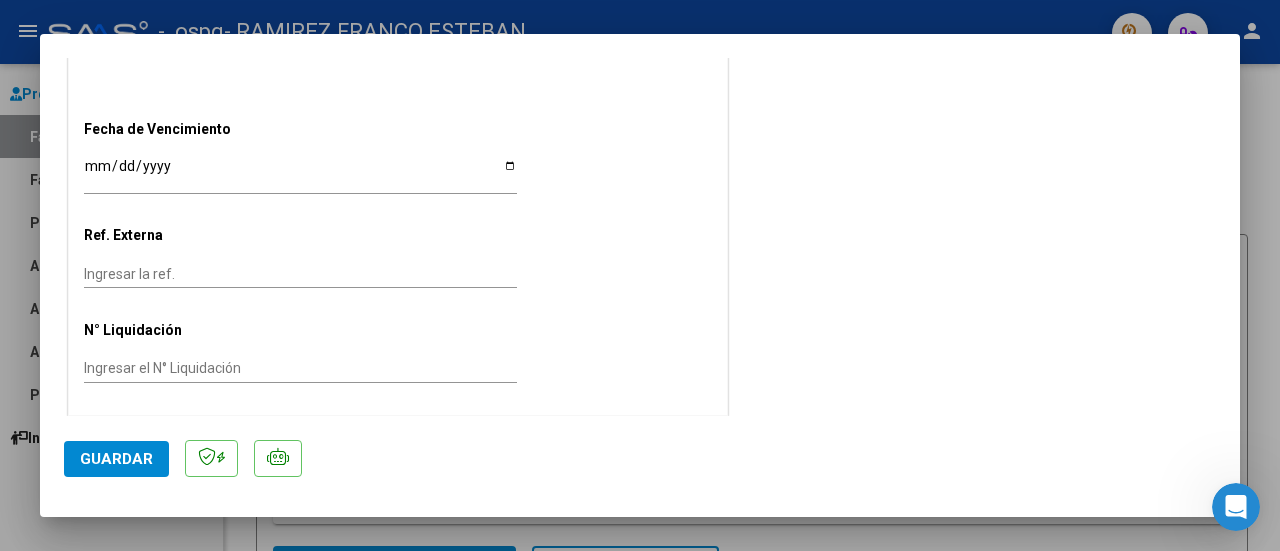 click on "Guardar" 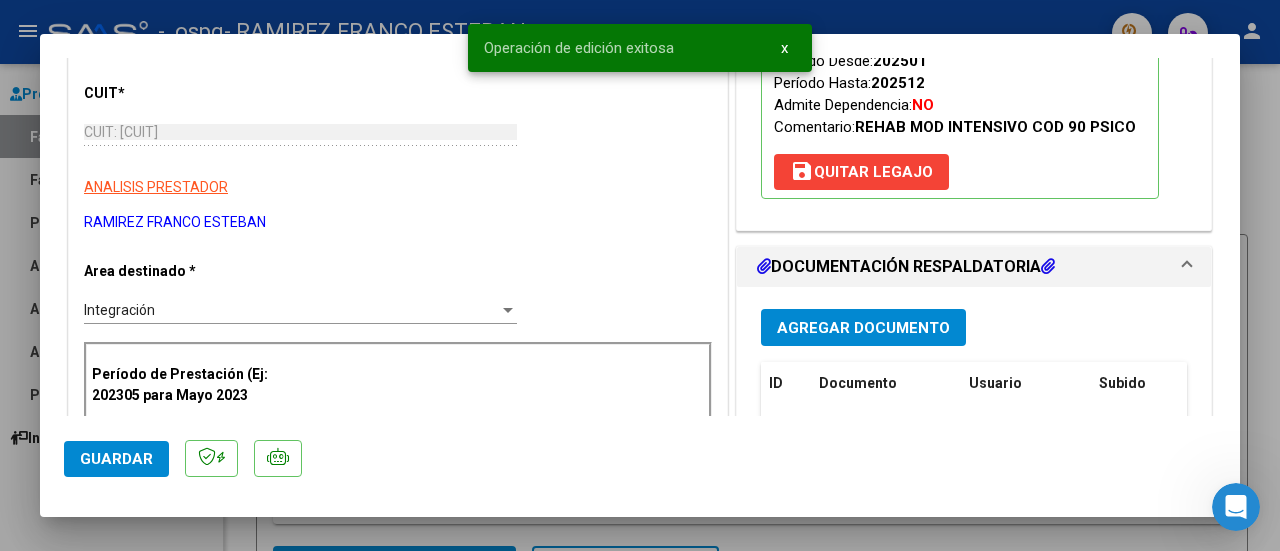 scroll, scrollTop: 68, scrollLeft: 0, axis: vertical 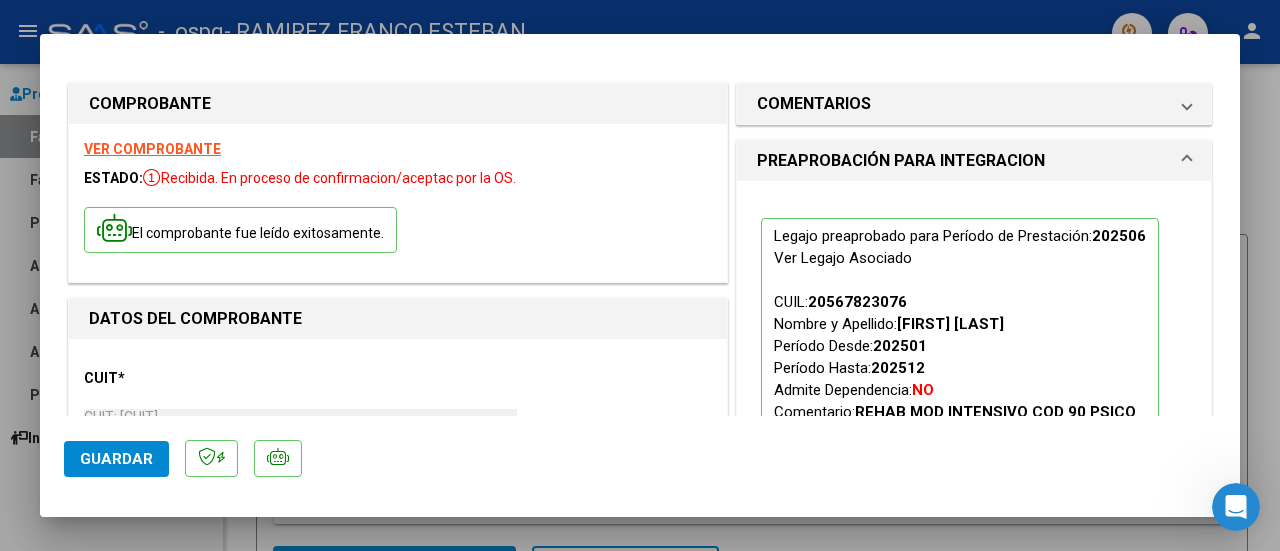 click at bounding box center [640, 275] 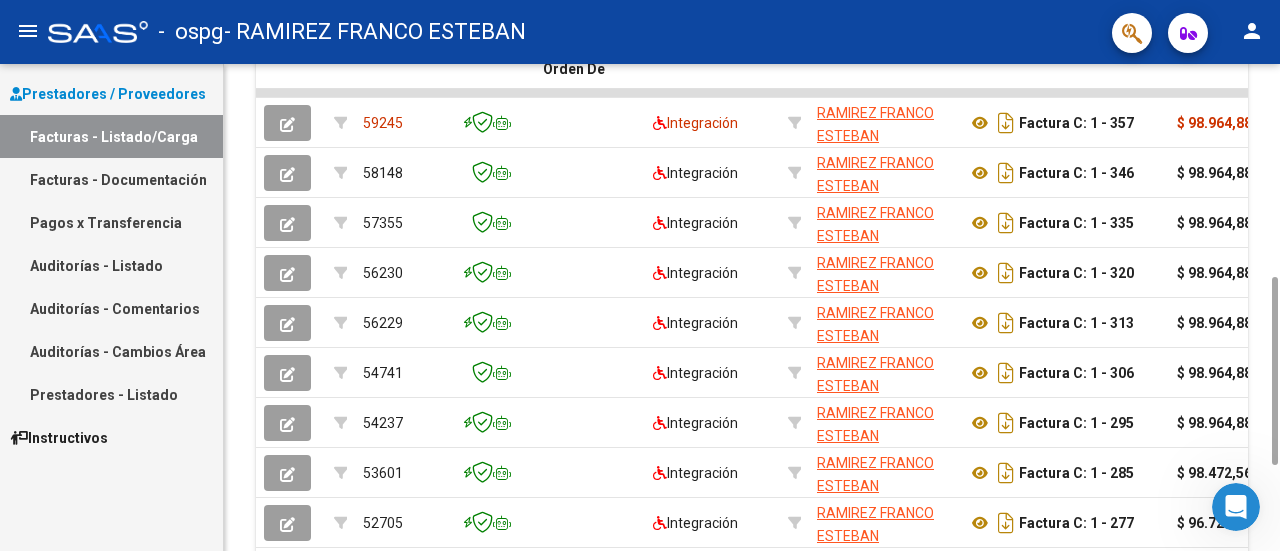 scroll, scrollTop: 582, scrollLeft: 0, axis: vertical 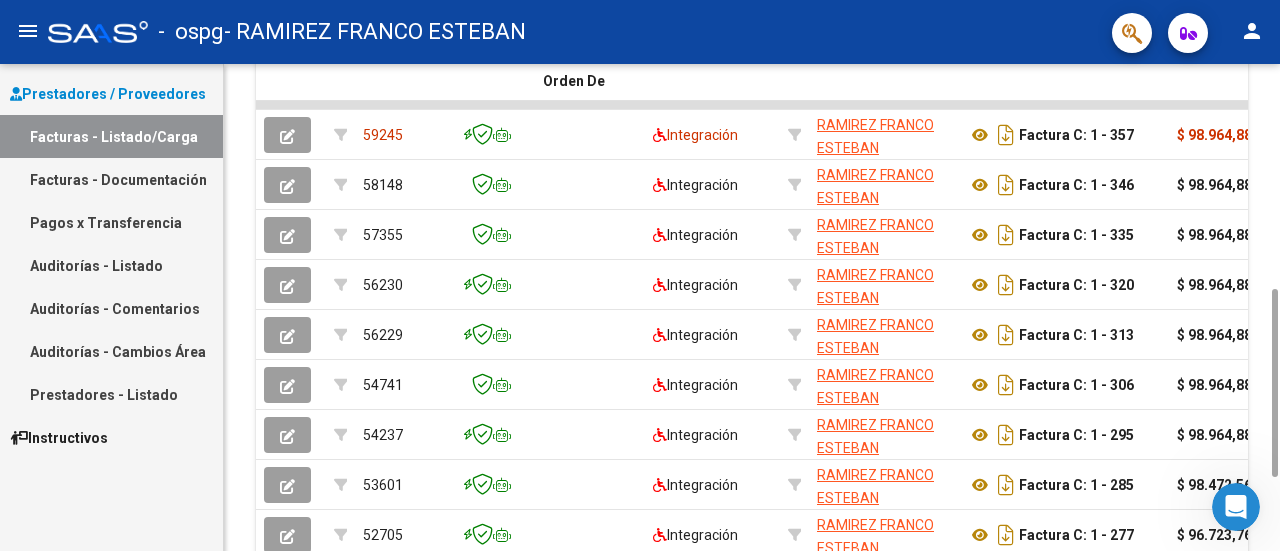drag, startPoint x: 2488, startPoint y: 708, endPoint x: 1246, endPoint y: 528, distance: 1254.9757 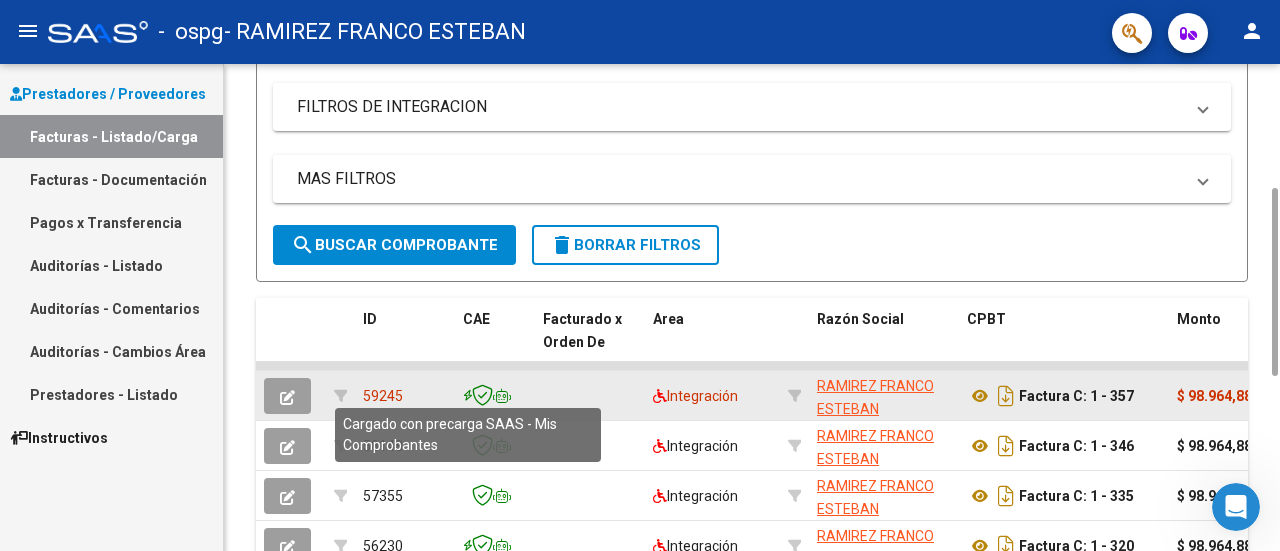 scroll, scrollTop: 310, scrollLeft: 0, axis: vertical 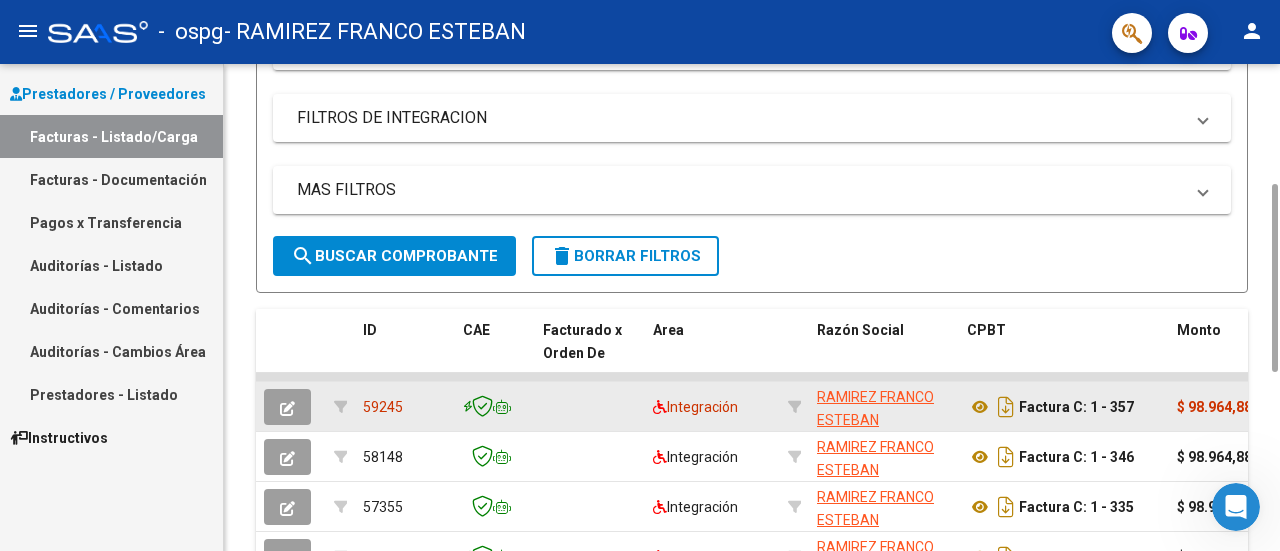 click 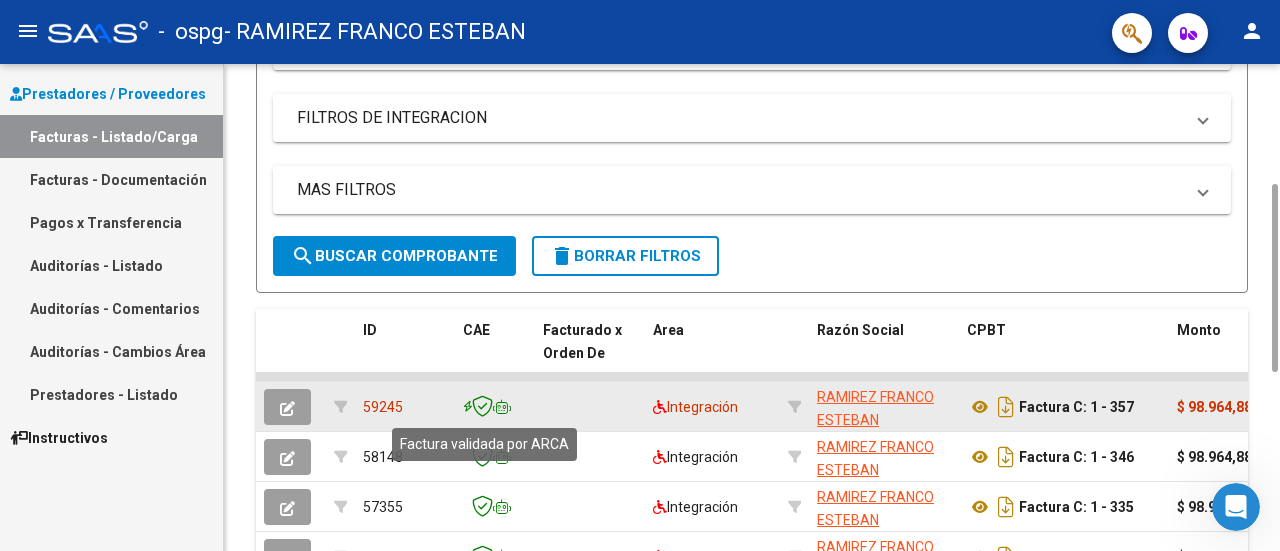 click 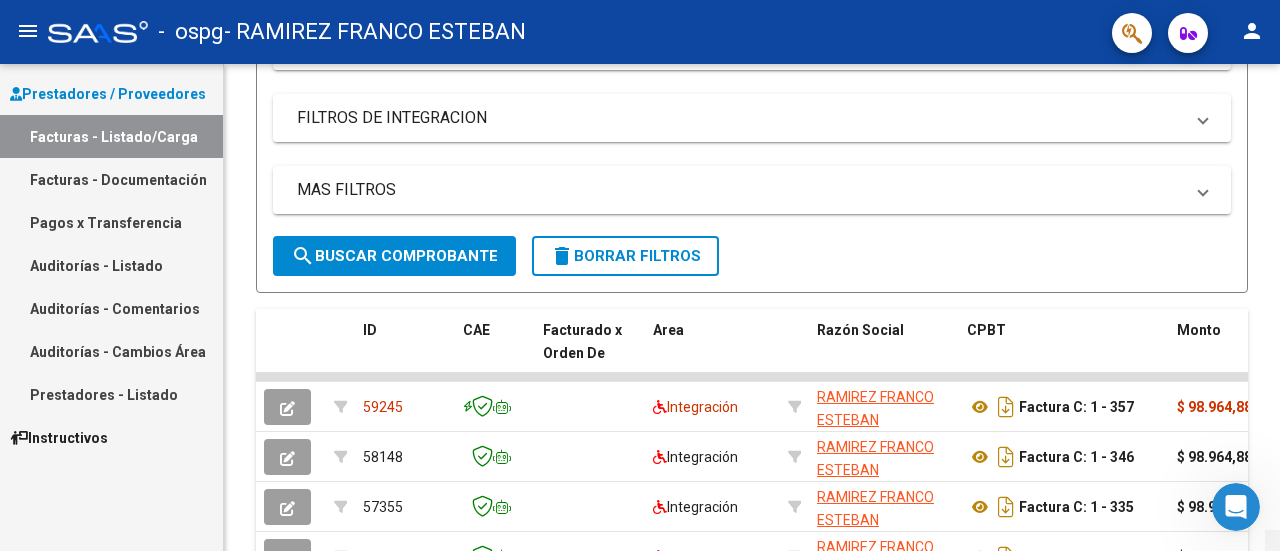 scroll, scrollTop: 776, scrollLeft: 0, axis: vertical 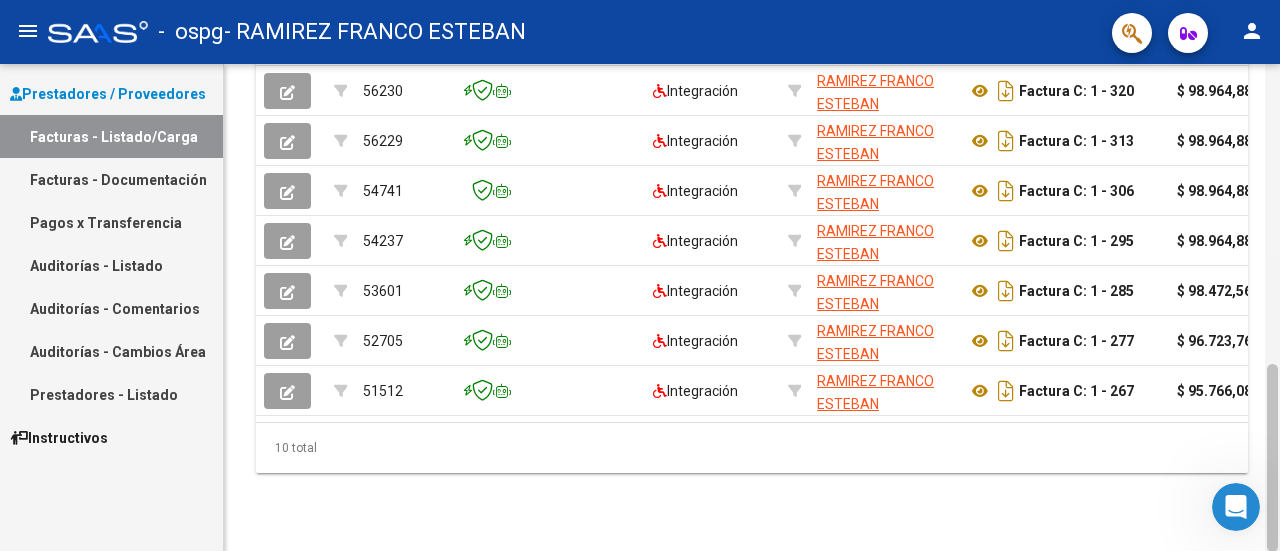 drag, startPoint x: 1279, startPoint y: 315, endPoint x: 1276, endPoint y: 283, distance: 32.140316 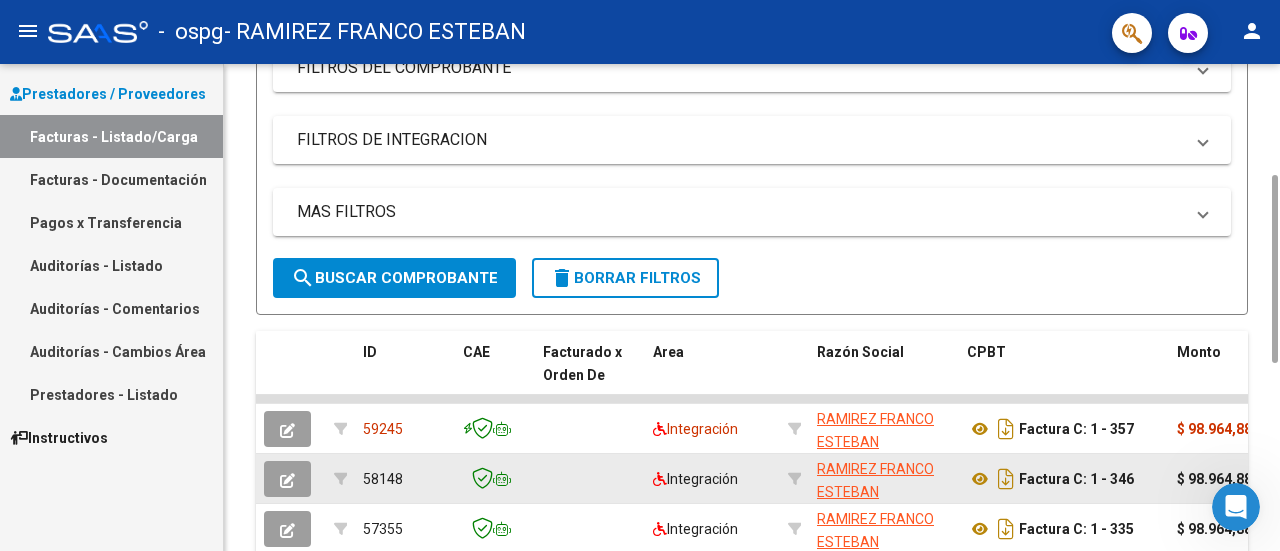 click 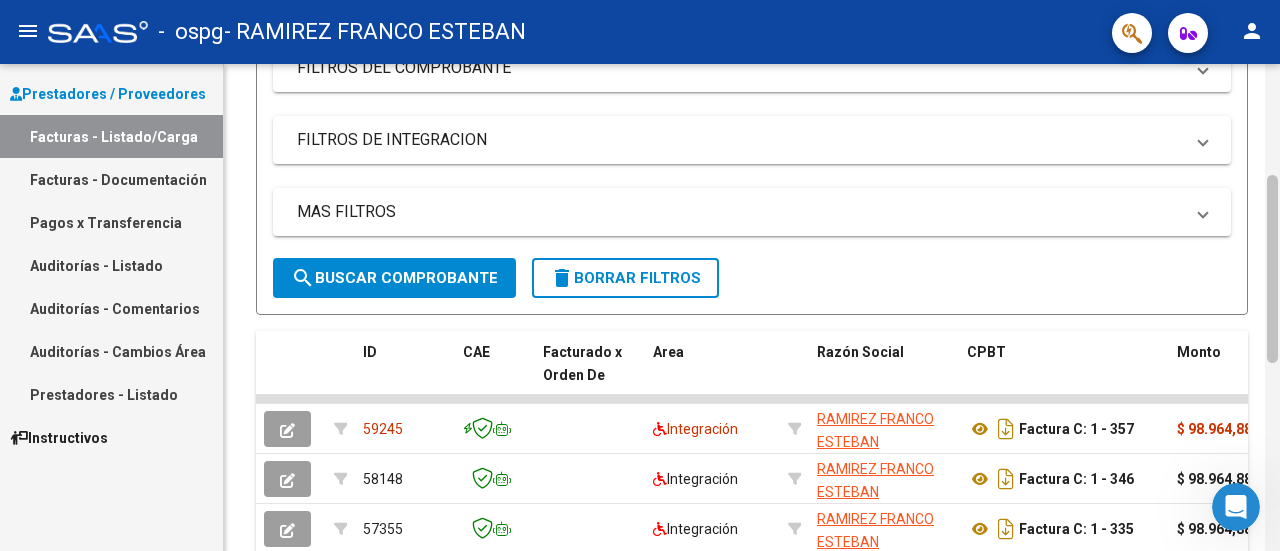 drag, startPoint x: 1276, startPoint y: 311, endPoint x: 1279, endPoint y: 349, distance: 38.118237 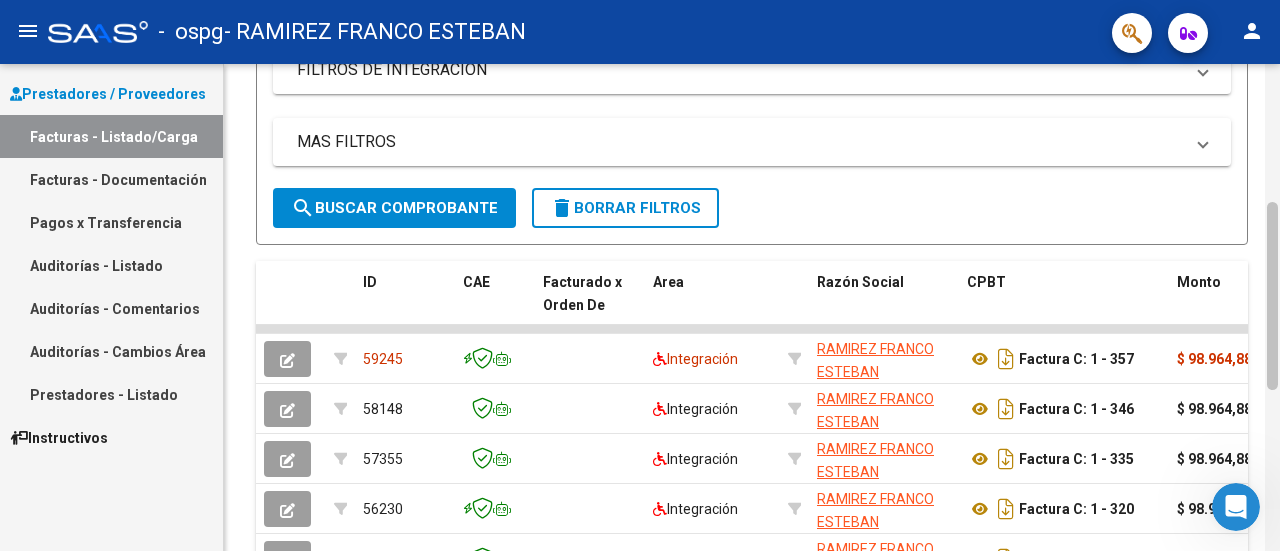 scroll, scrollTop: 776, scrollLeft: 0, axis: vertical 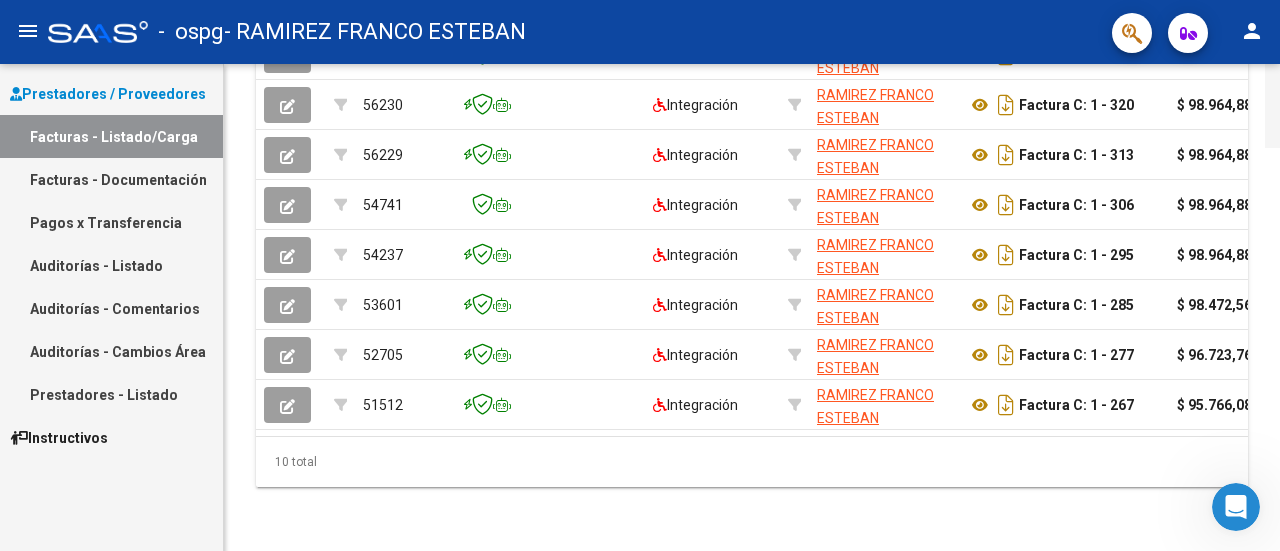 click 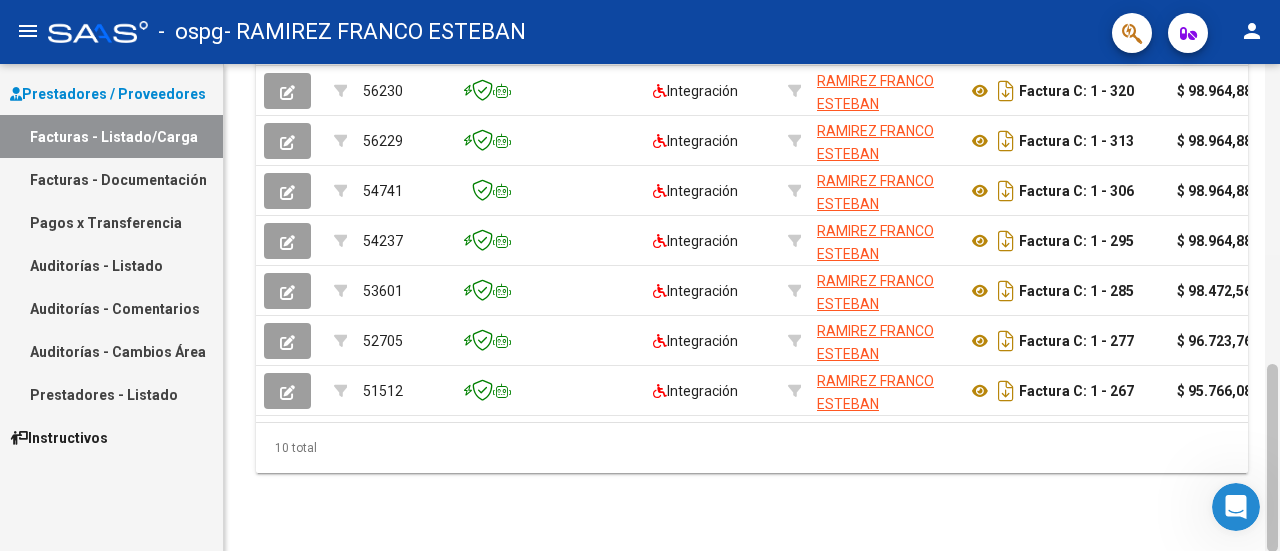 scroll, scrollTop: 776, scrollLeft: 0, axis: vertical 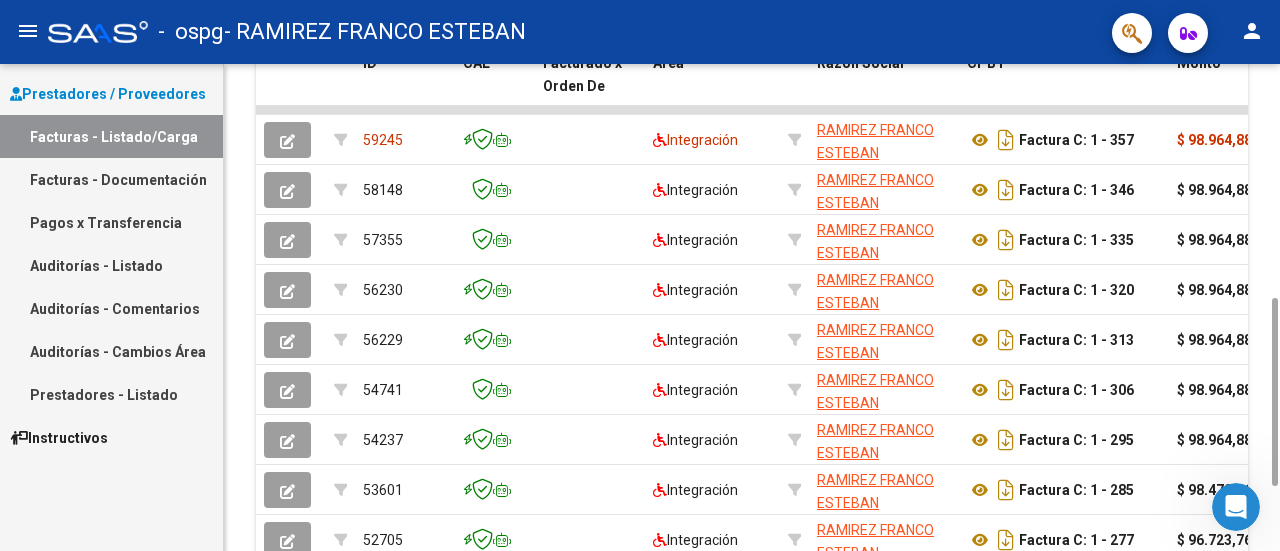 drag, startPoint x: 1274, startPoint y: 381, endPoint x: 1262, endPoint y: 304, distance: 77.92946 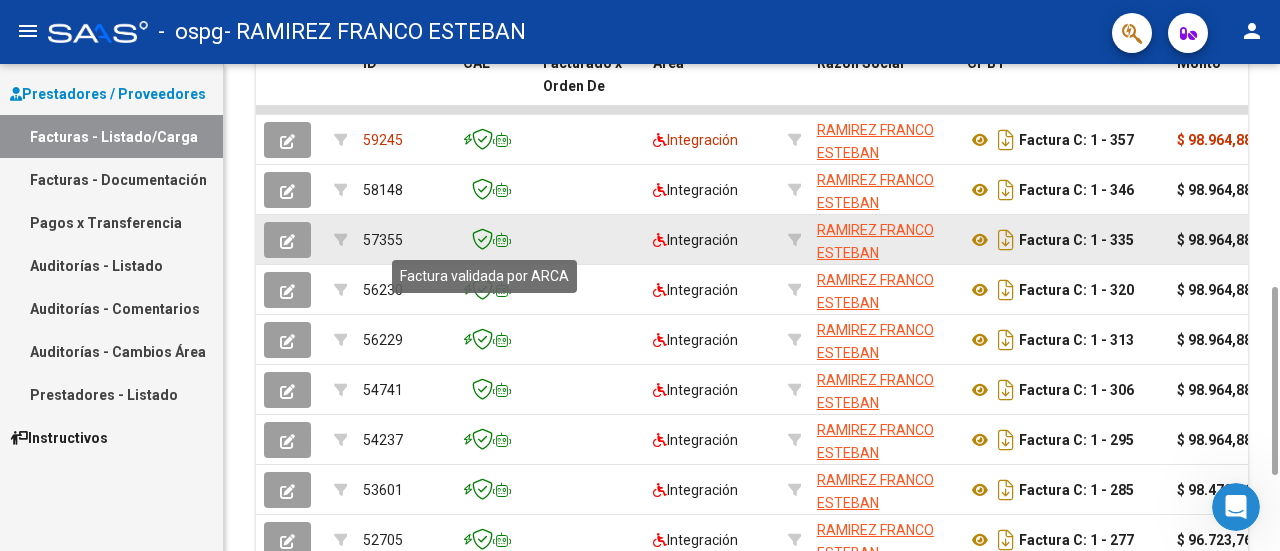 click 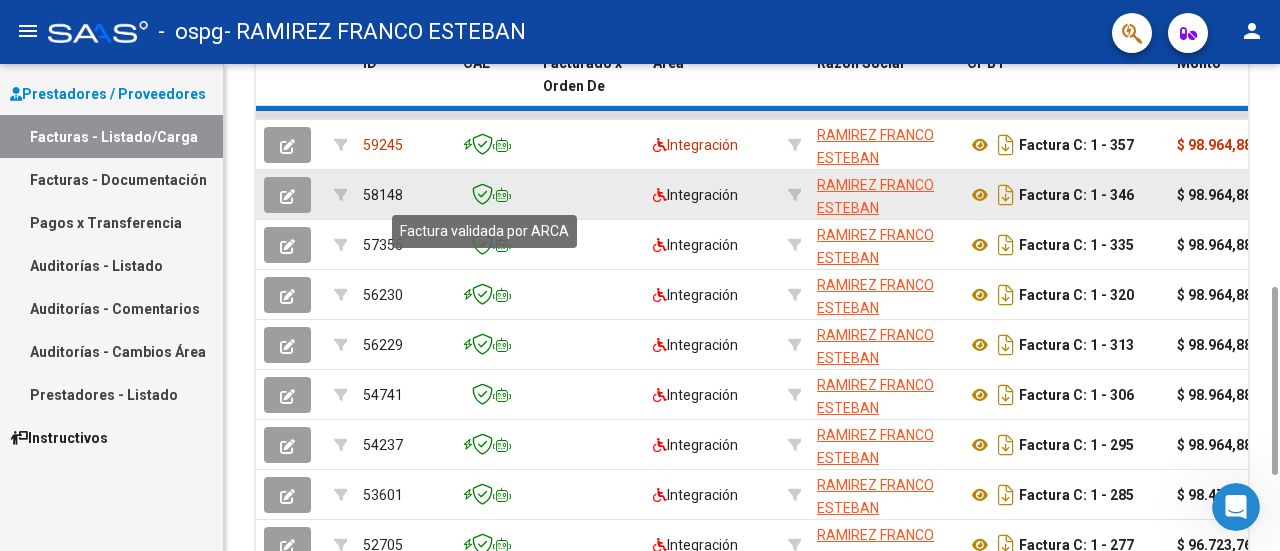 click 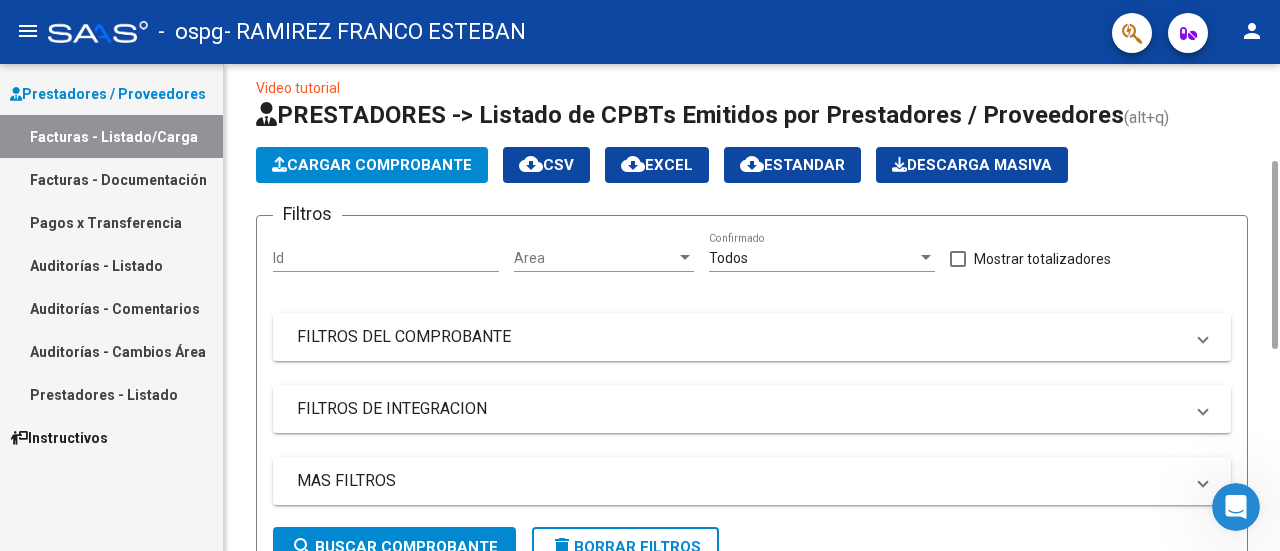 scroll, scrollTop: 0, scrollLeft: 0, axis: both 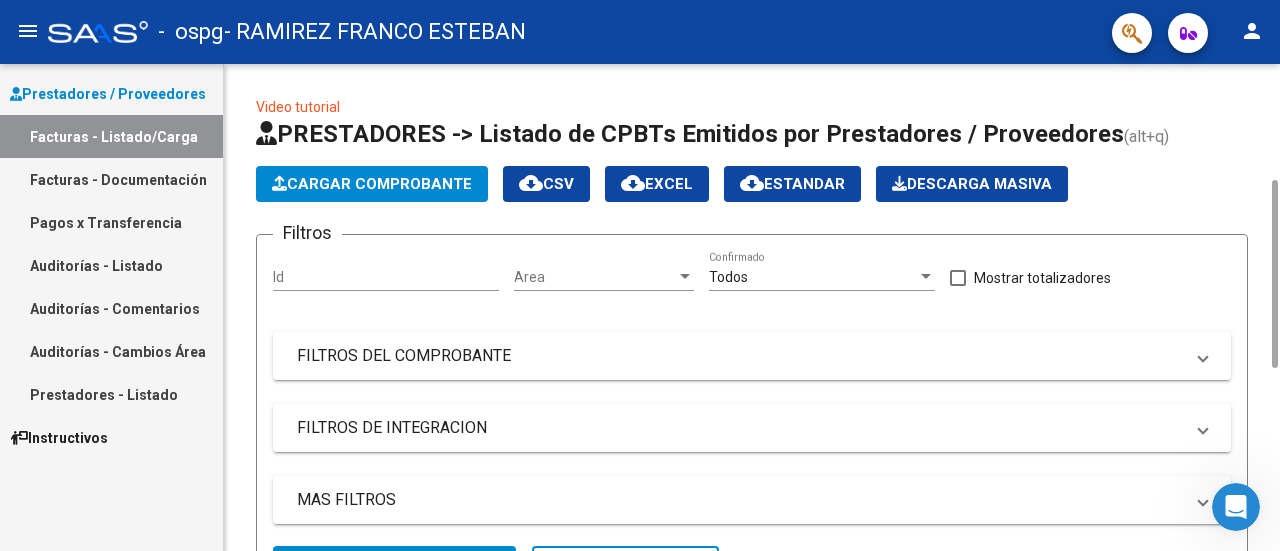 drag, startPoint x: 1267, startPoint y: 325, endPoint x: 1182, endPoint y: 87, distance: 252.72318 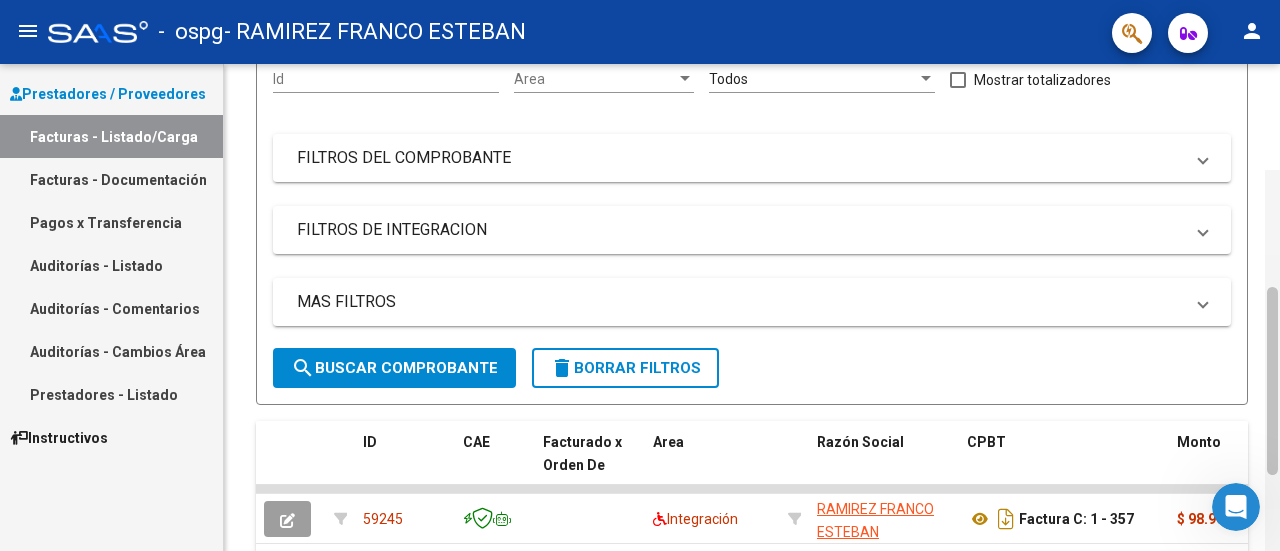 scroll, scrollTop: 304, scrollLeft: 0, axis: vertical 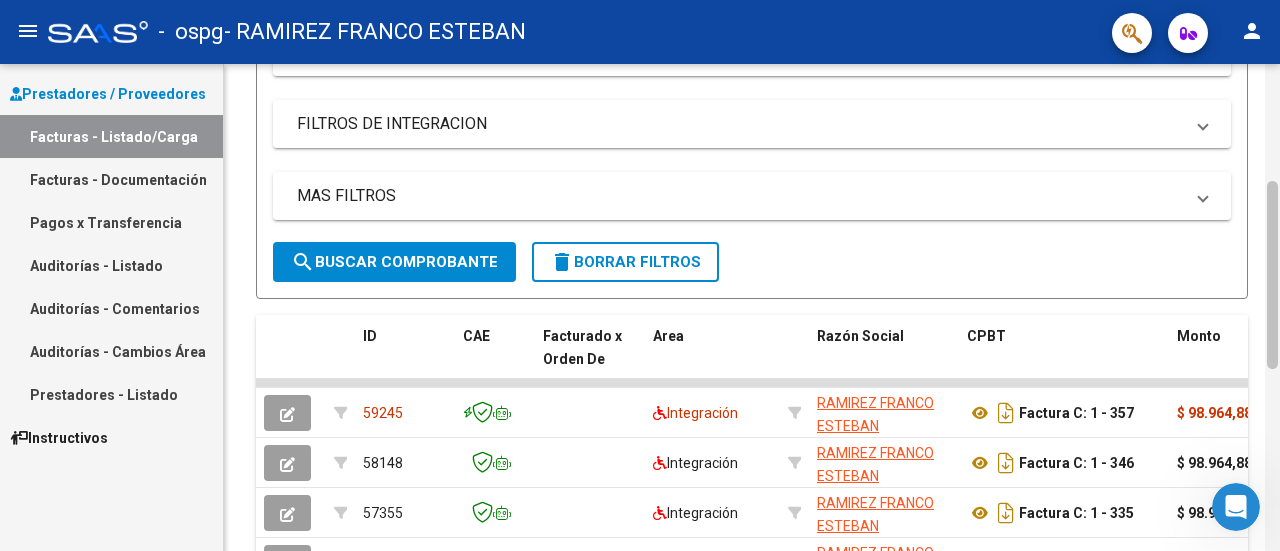 drag, startPoint x: 1274, startPoint y: 105, endPoint x: 1279, endPoint y: 223, distance: 118.10589 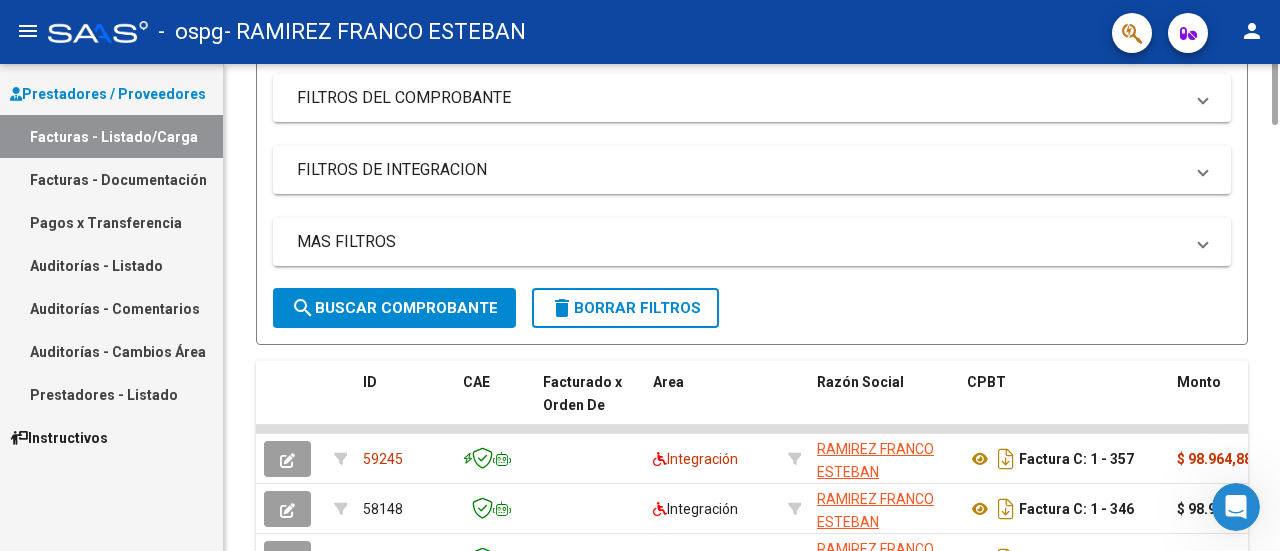 scroll, scrollTop: 0, scrollLeft: 0, axis: both 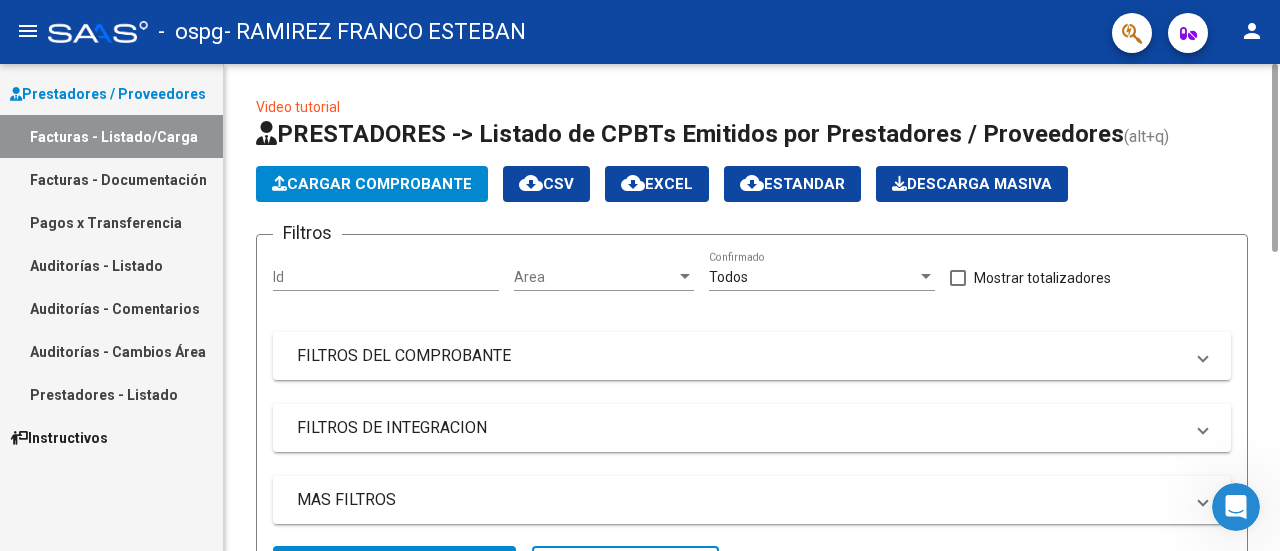 drag, startPoint x: 1270, startPoint y: 231, endPoint x: 1175, endPoint y: 112, distance: 152.2695 